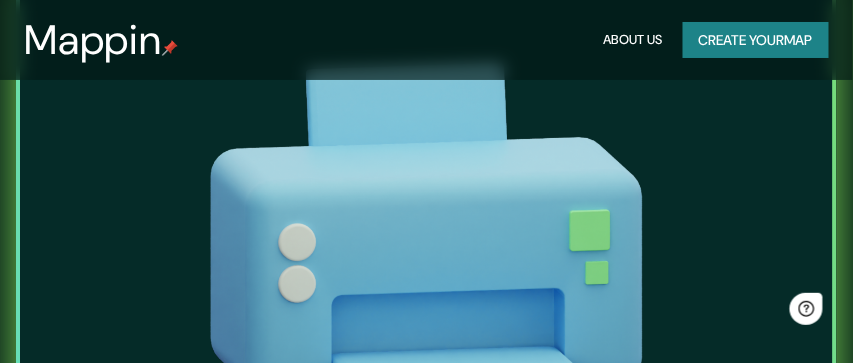 scroll, scrollTop: 0, scrollLeft: 0, axis: both 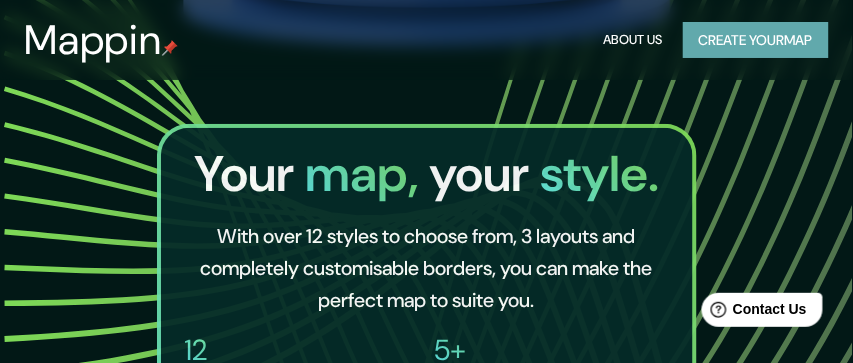 click on "Create your   map" at bounding box center [756, 40] 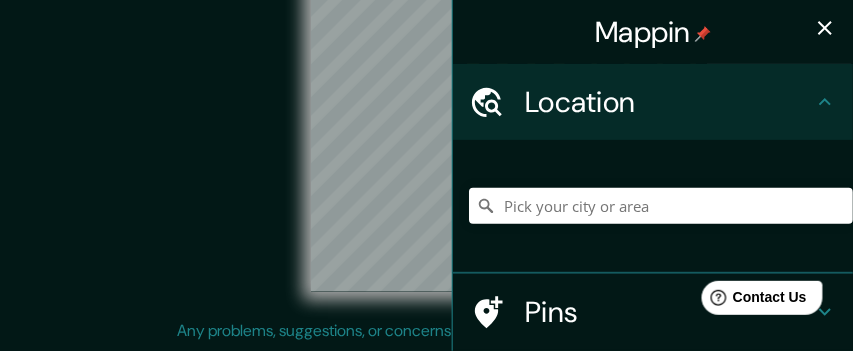 scroll, scrollTop: 0, scrollLeft: 0, axis: both 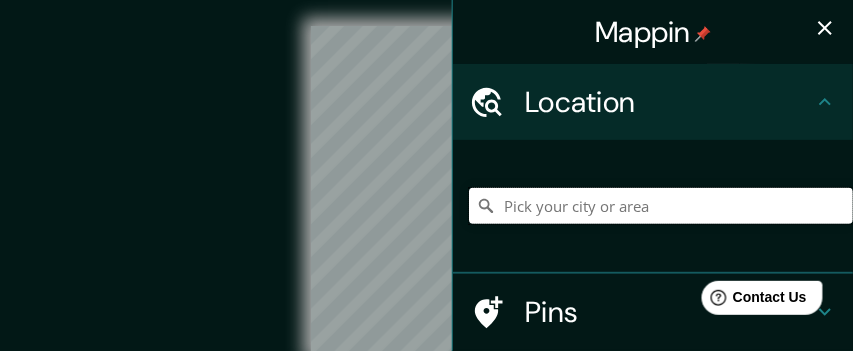 click at bounding box center [661, 206] 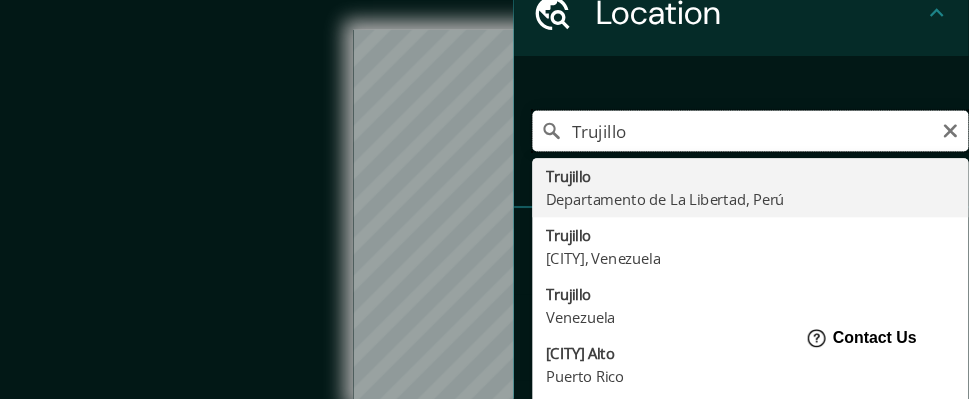 scroll, scrollTop: 92, scrollLeft: 0, axis: vertical 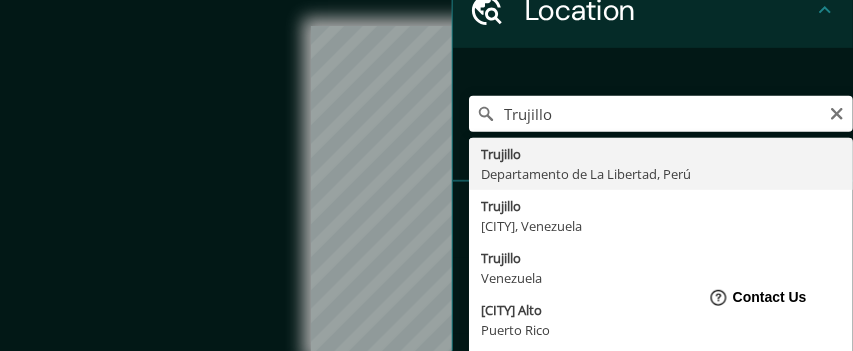 type on "[CITY], Departamento de La Libertad, Perú" 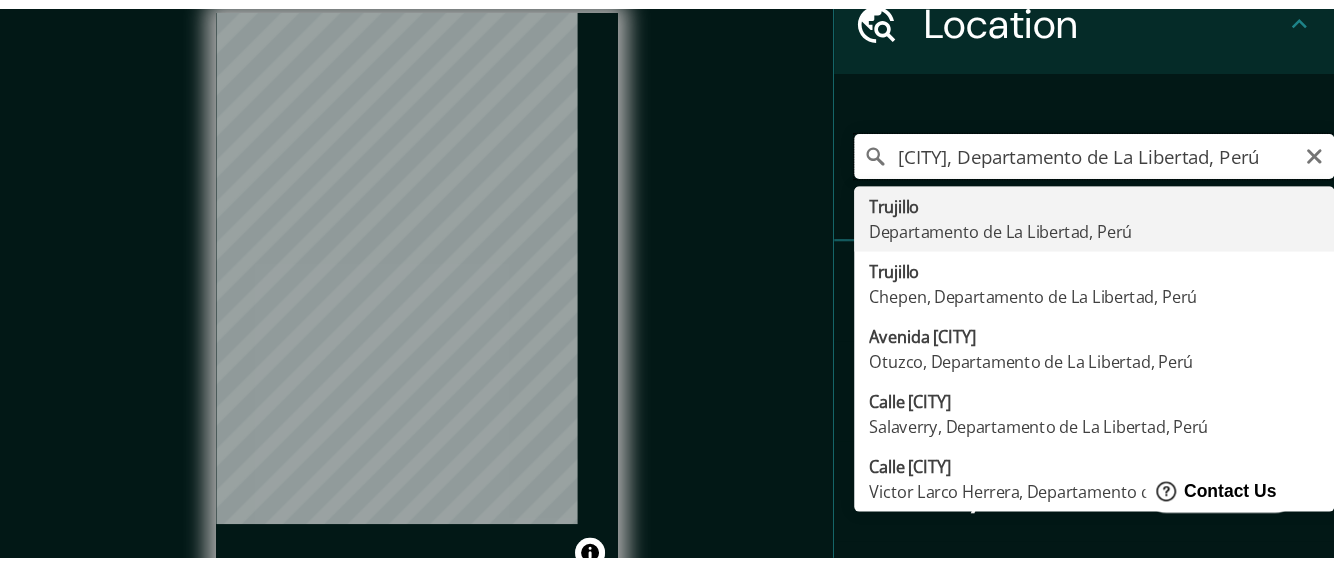 scroll, scrollTop: 93, scrollLeft: 0, axis: vertical 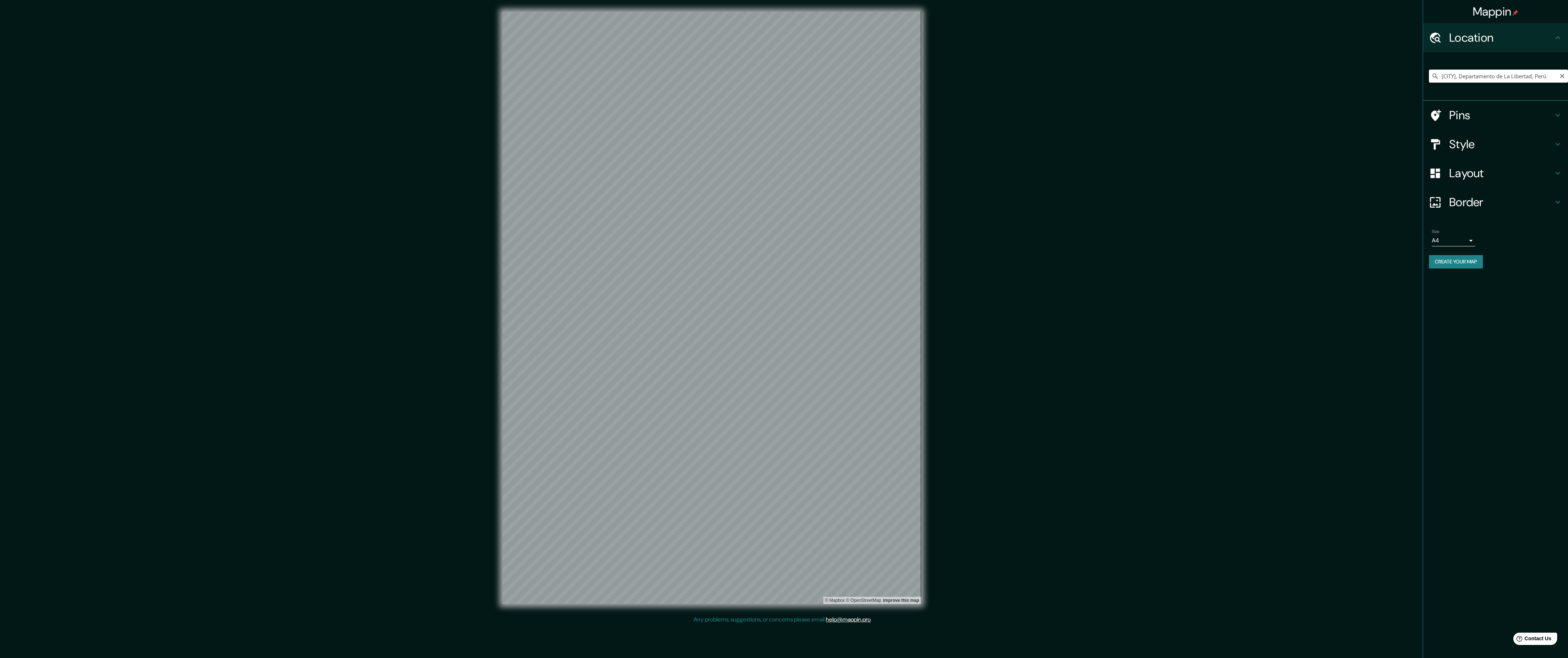 click on "© Mapbox   © OpenStreetMap   Improve this map" at bounding box center [711, 308] 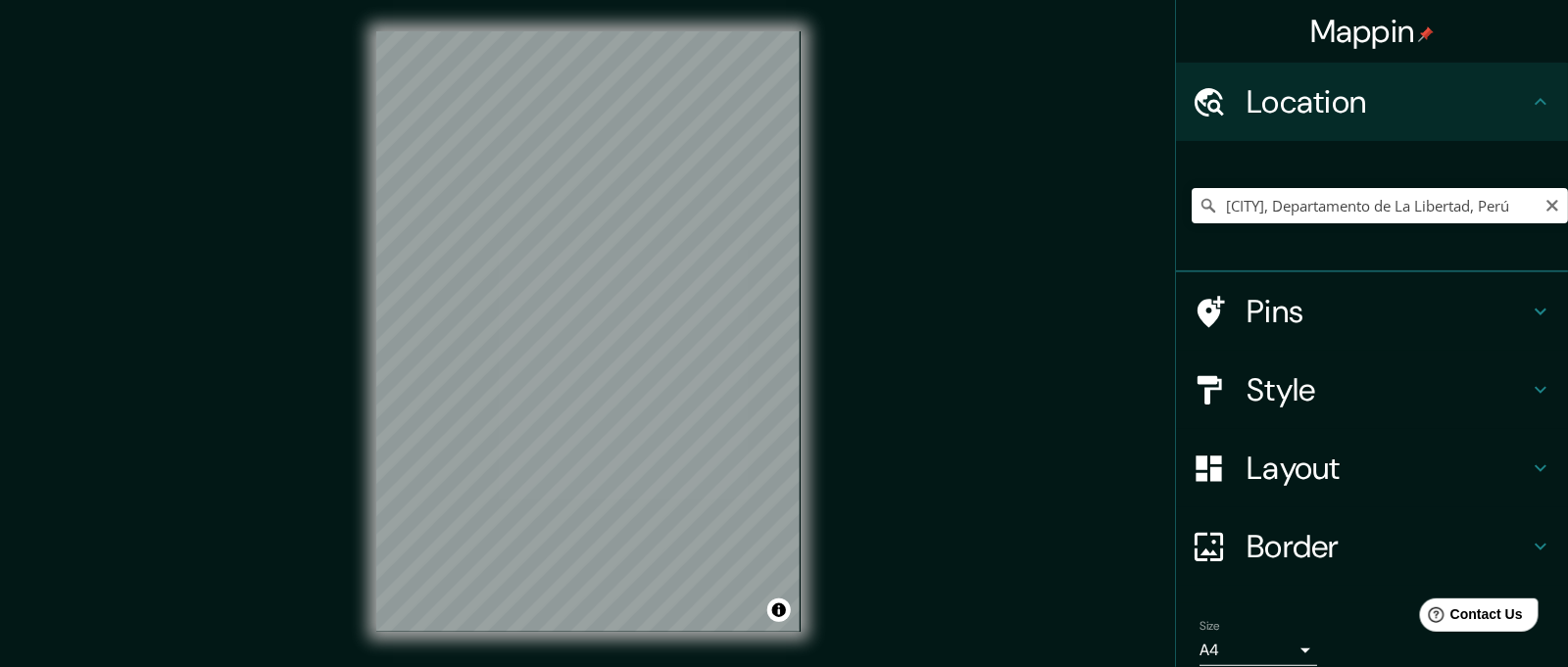drag, startPoint x: 4238, startPoint y: 18, endPoint x: 1048, endPoint y: 433, distance: 3216.8813 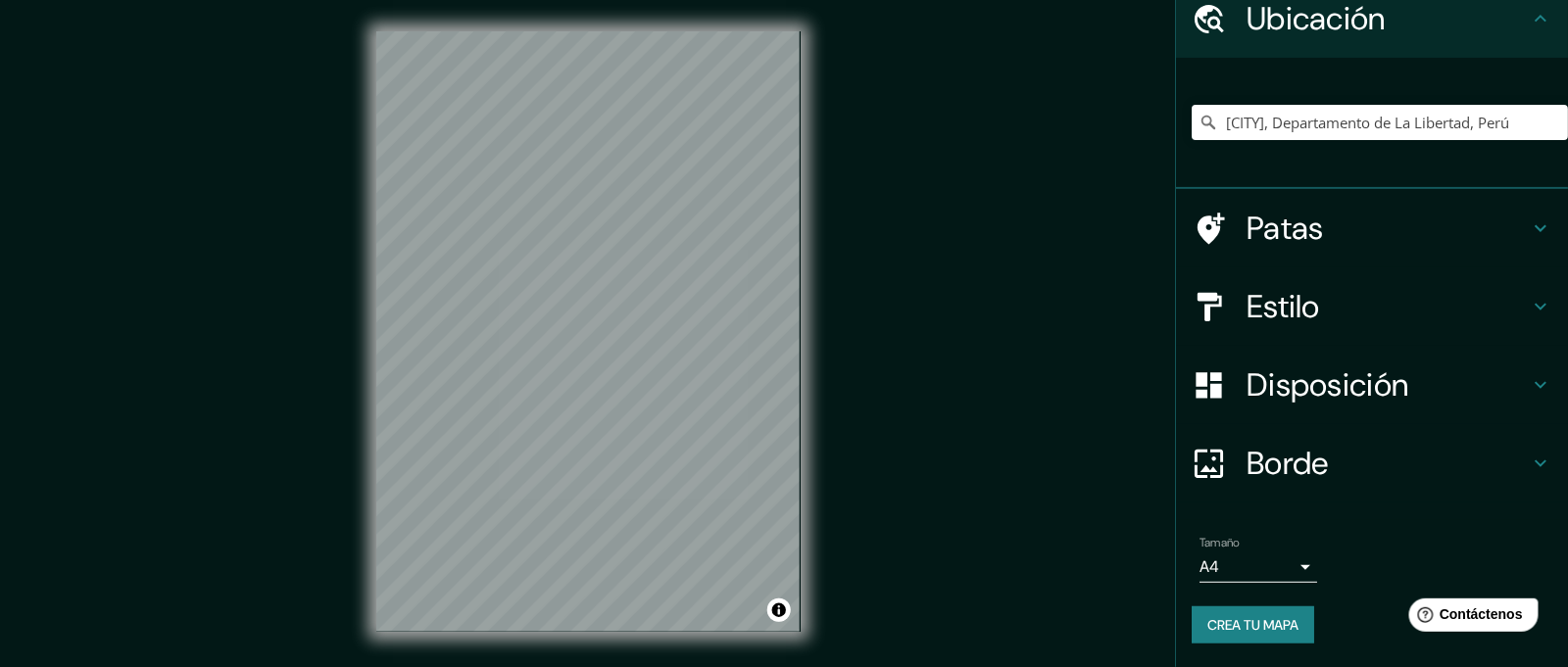 scroll, scrollTop: 312, scrollLeft: 0, axis: vertical 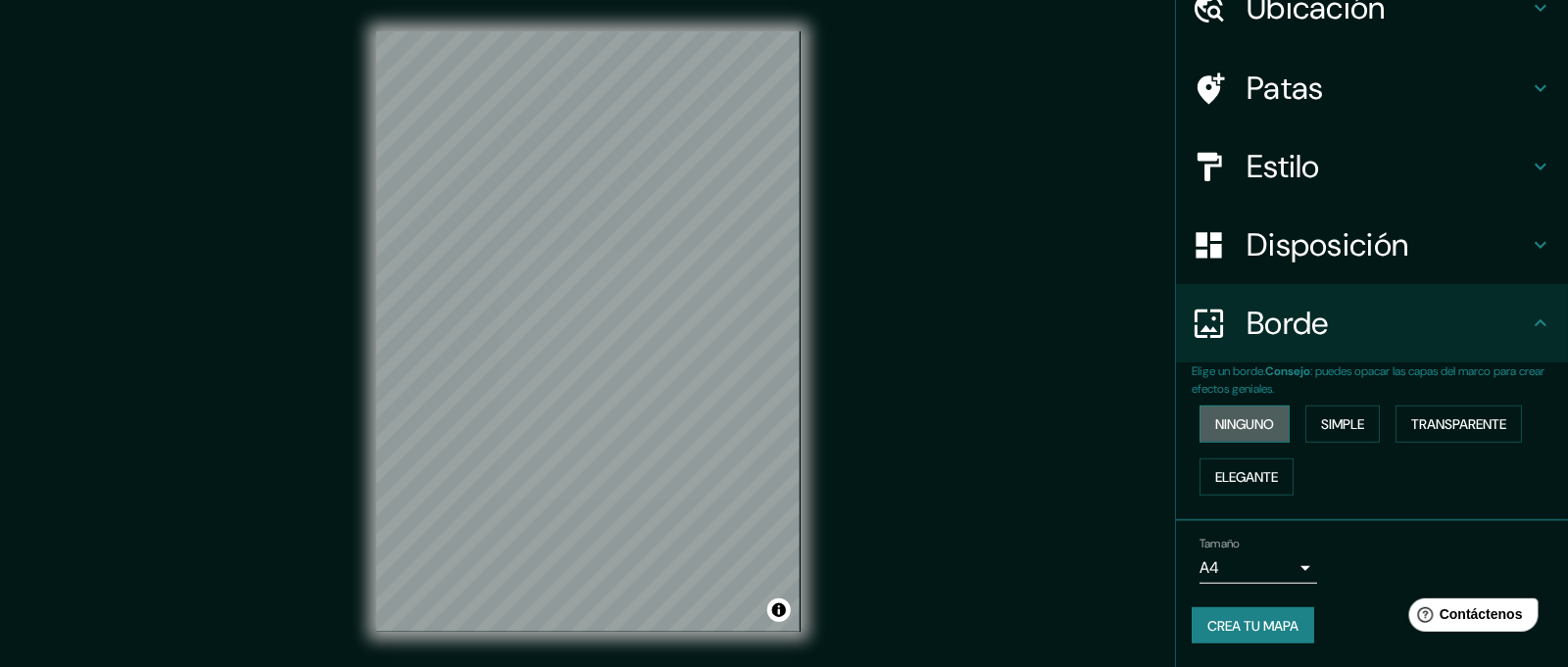 click on "Ninguno" at bounding box center [1245, 424] 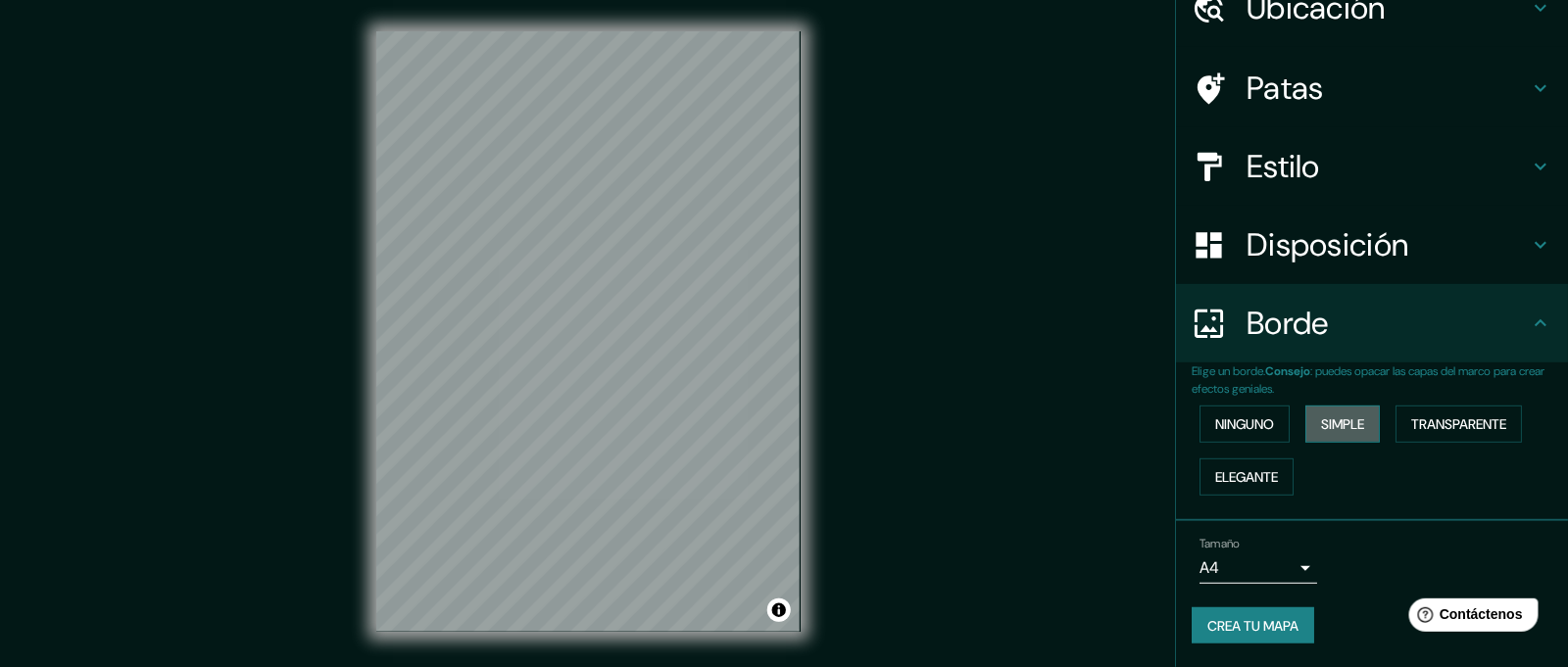 click on "Simple" at bounding box center [1343, 424] 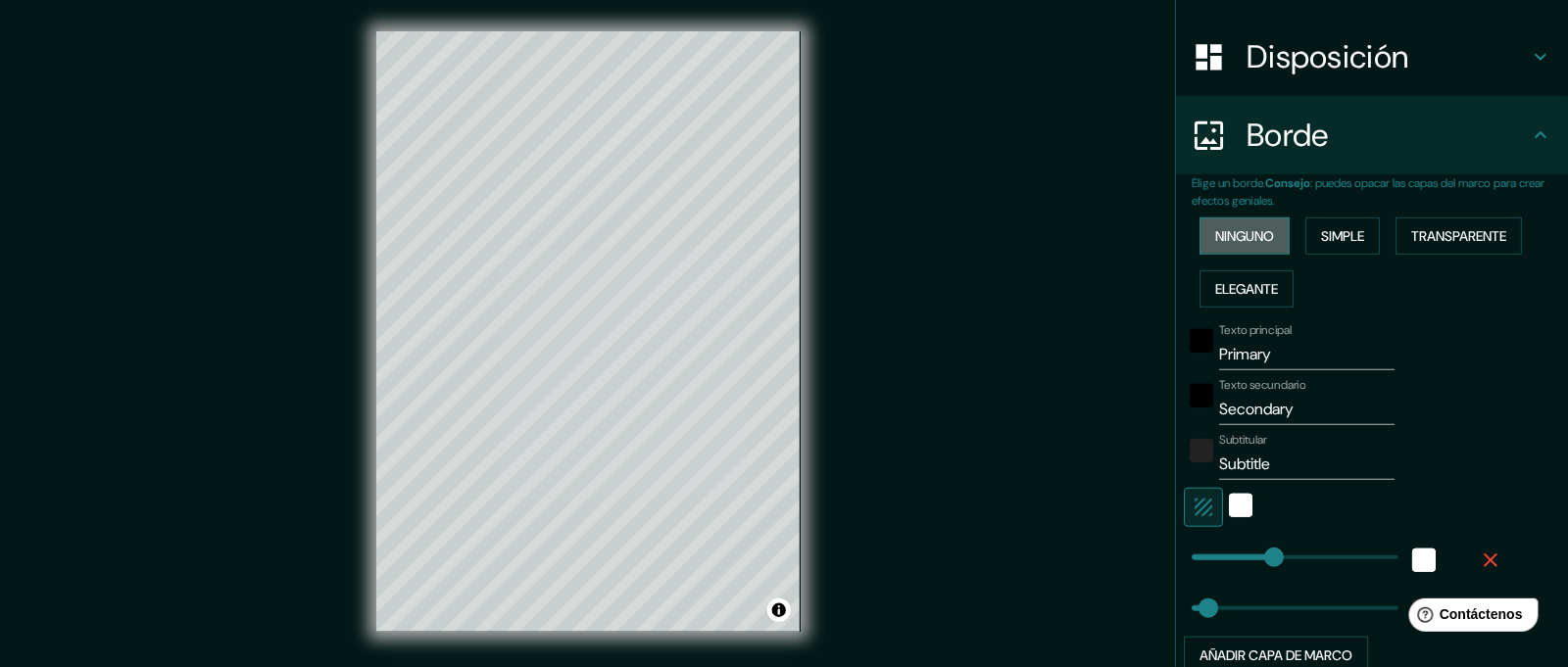 click on "Ninguno" at bounding box center [1245, 236] 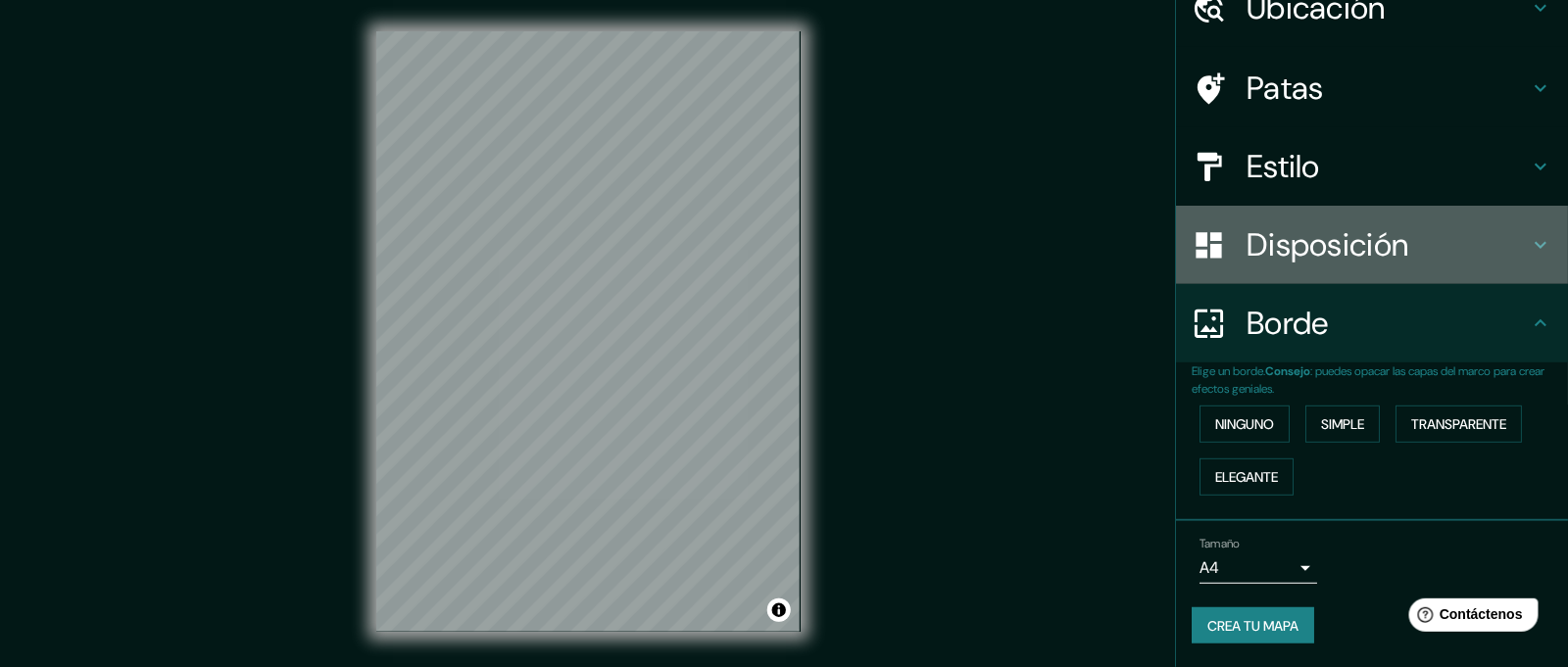 click on "Disposición" at bounding box center (1372, 245) 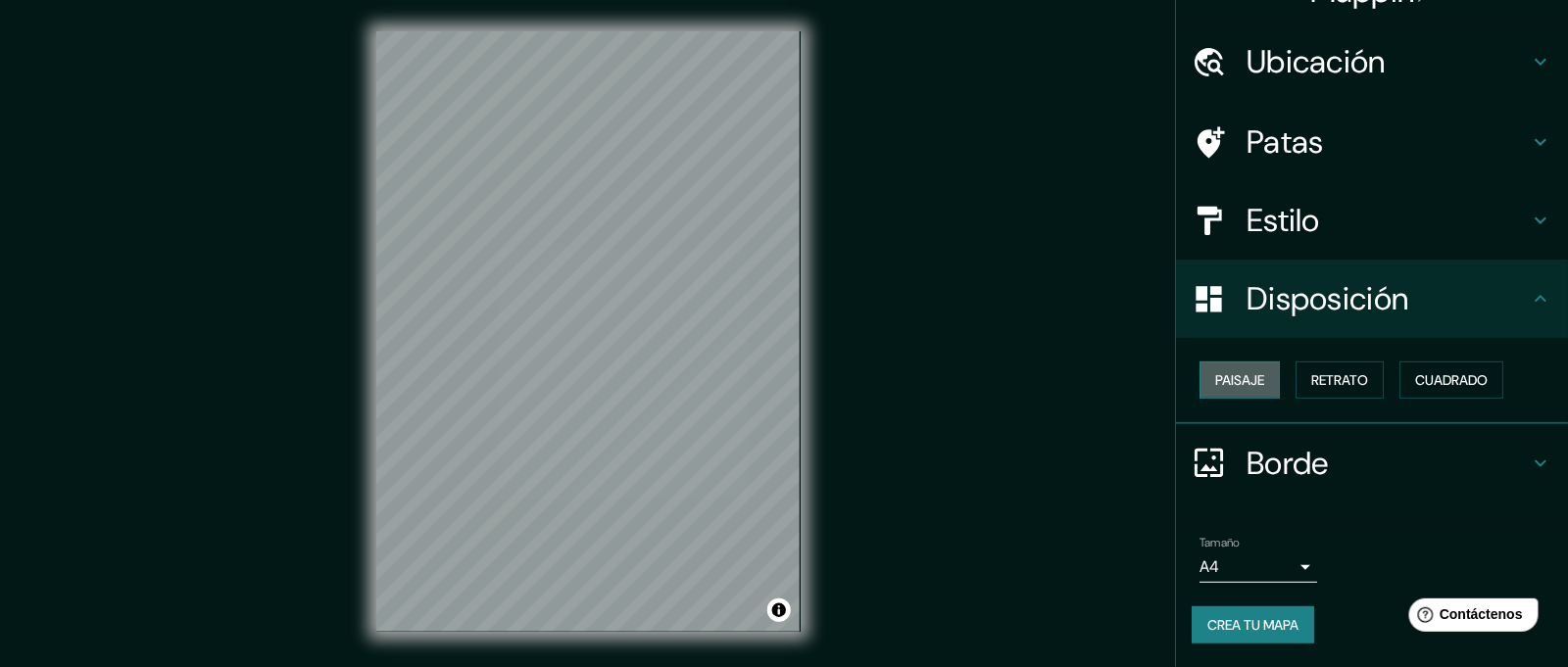 click on "Paisaje" at bounding box center [1240, 380] 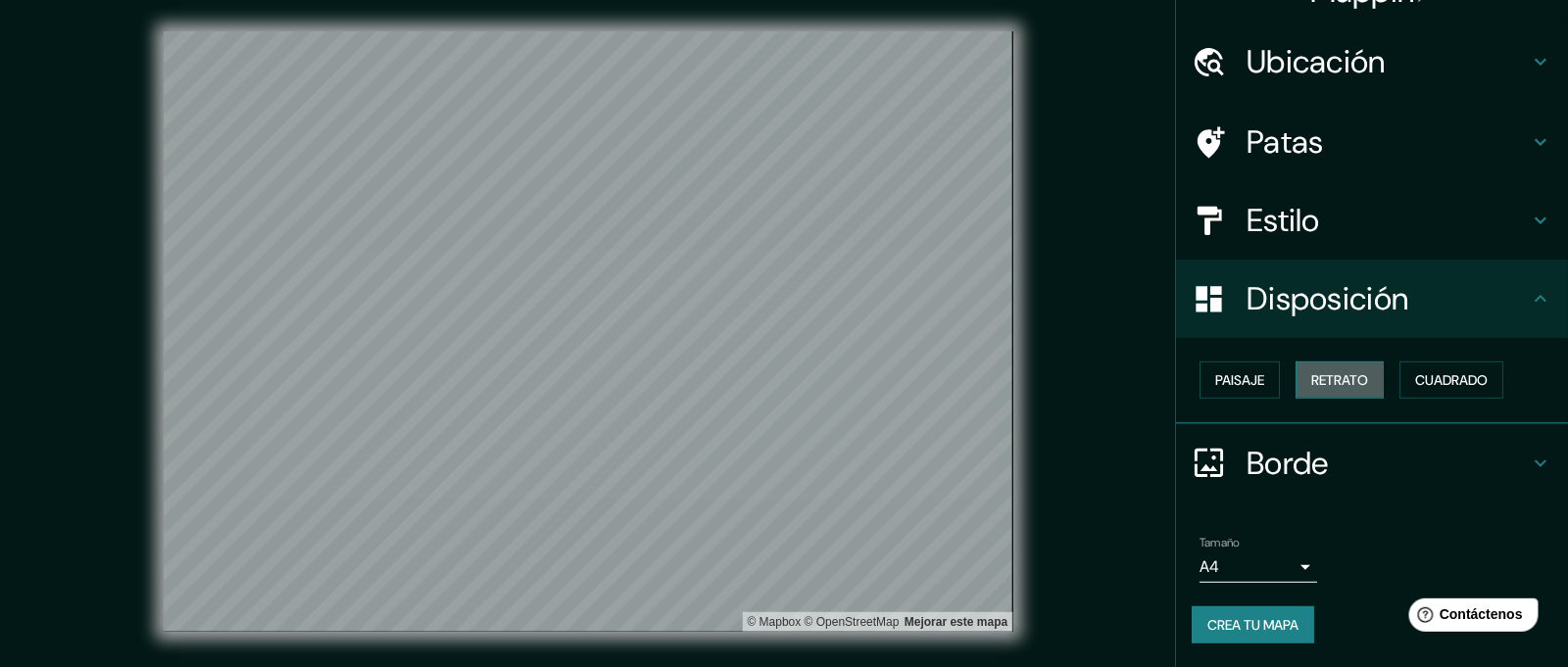 click on "Retrato" at bounding box center (1340, 380) 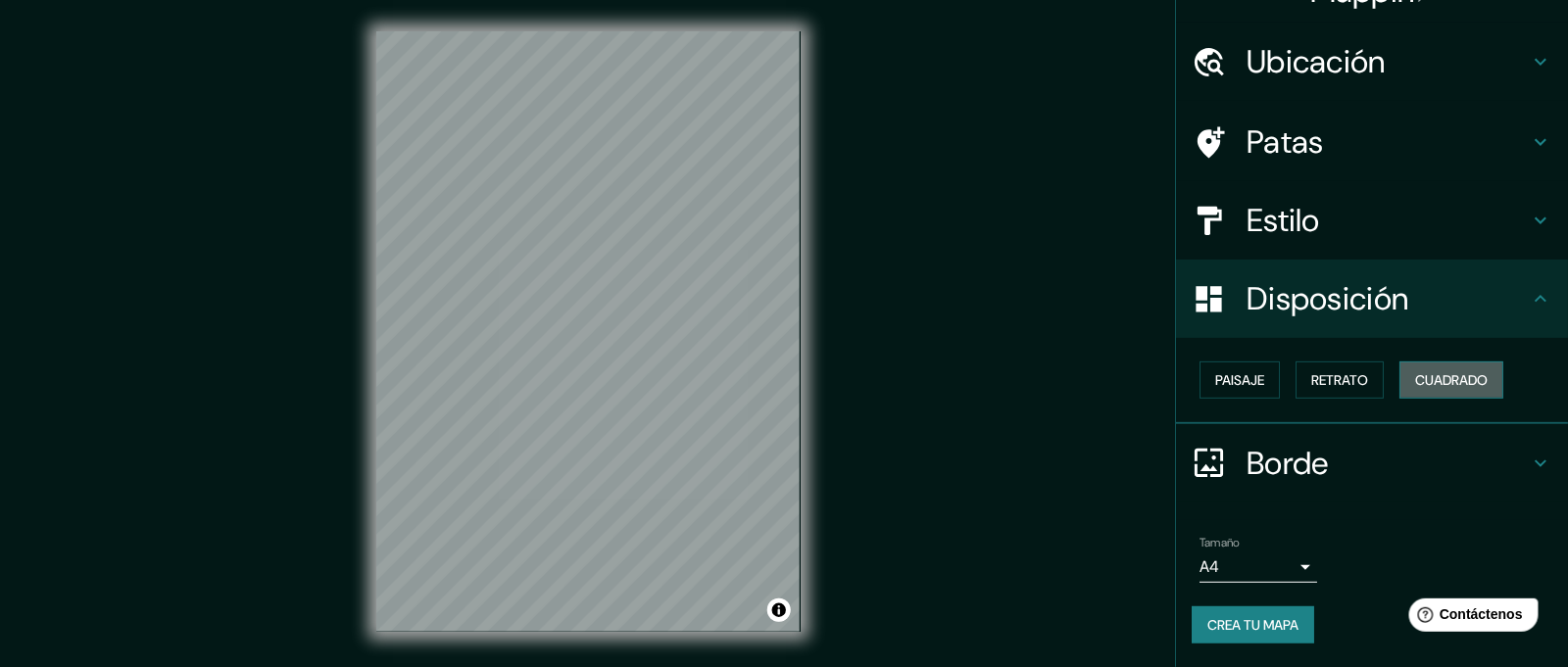 click on "Cuadrado" at bounding box center (1451, 380) 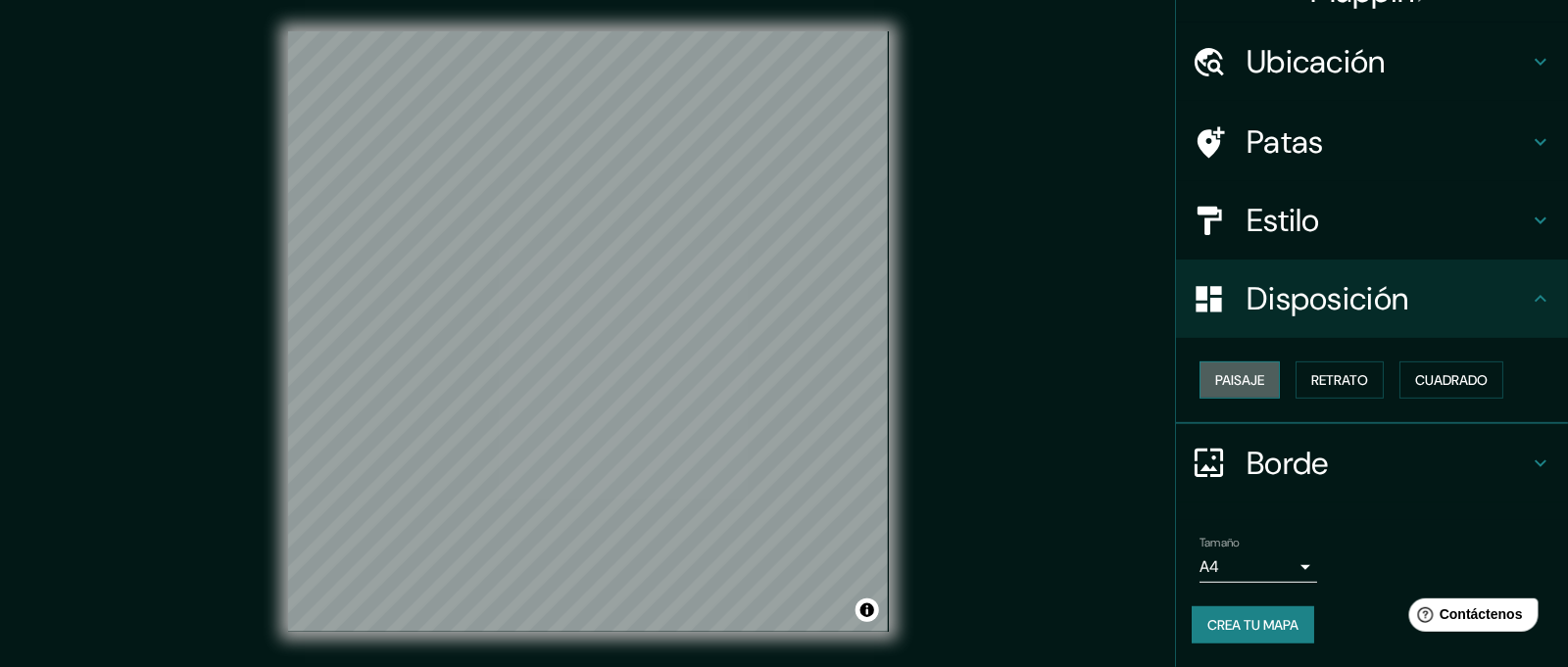 click on "Paisaje" at bounding box center (1240, 380) 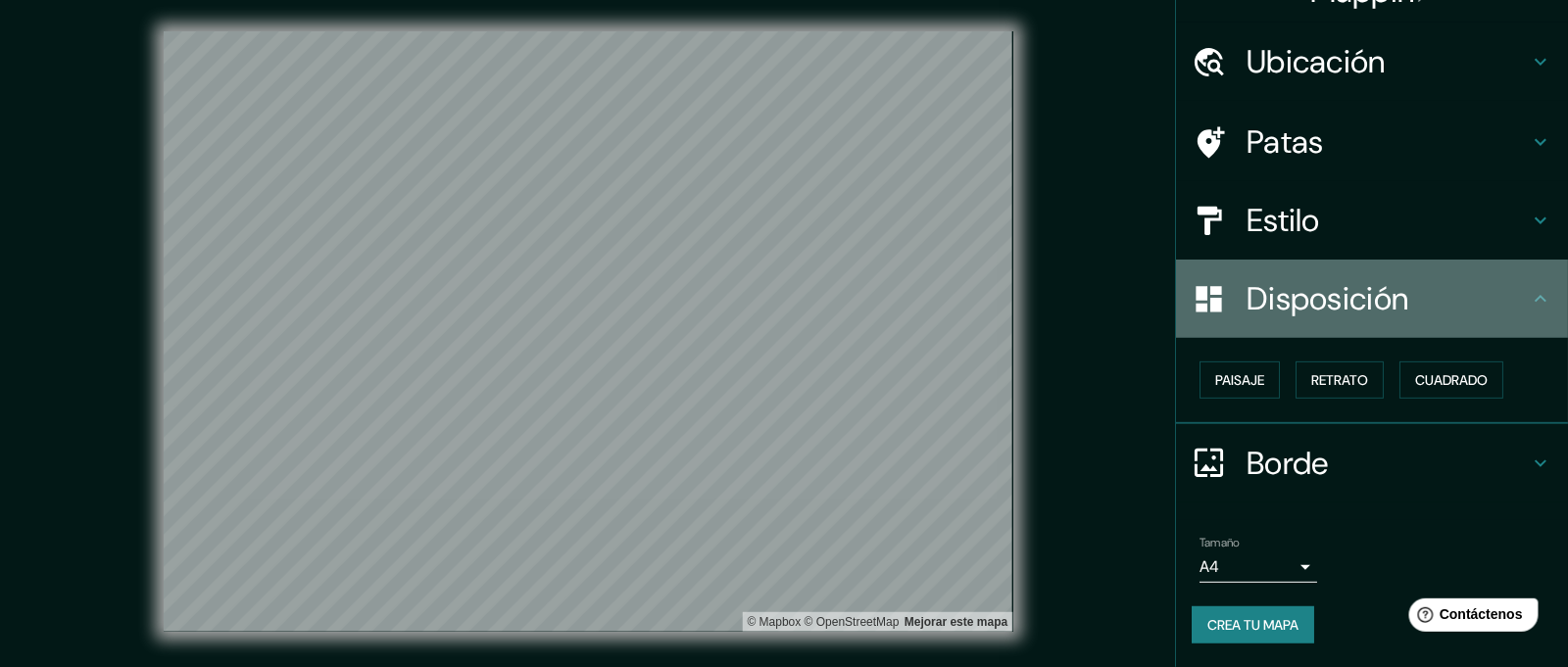 click on "Disposición" at bounding box center (1327, 299) 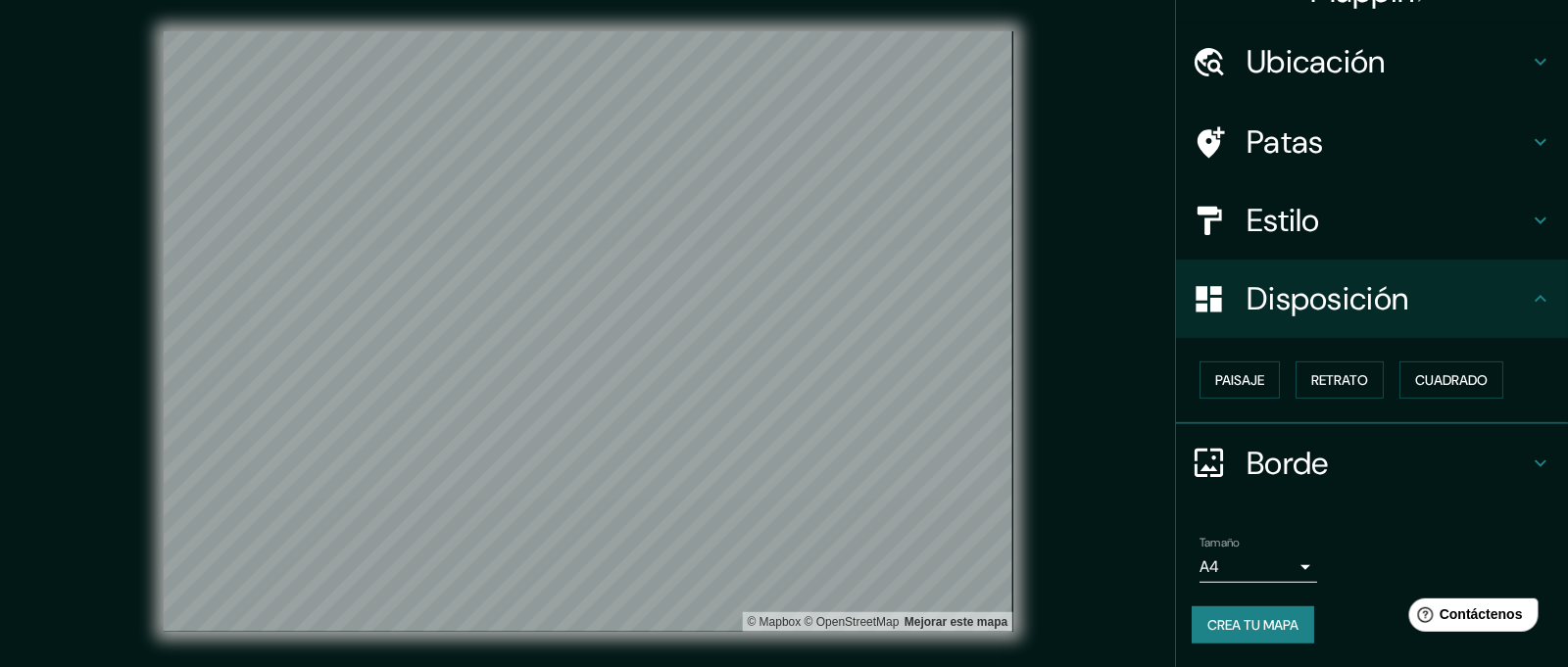 click 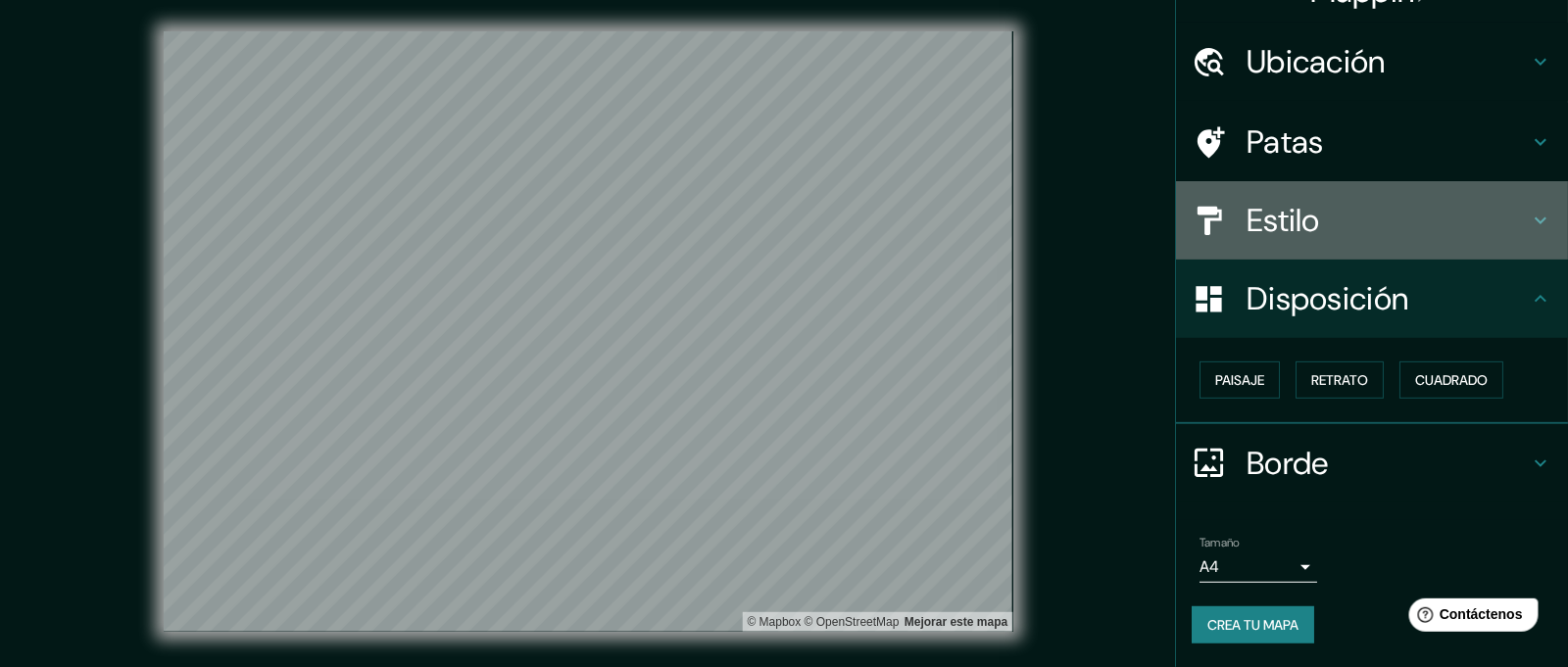 click 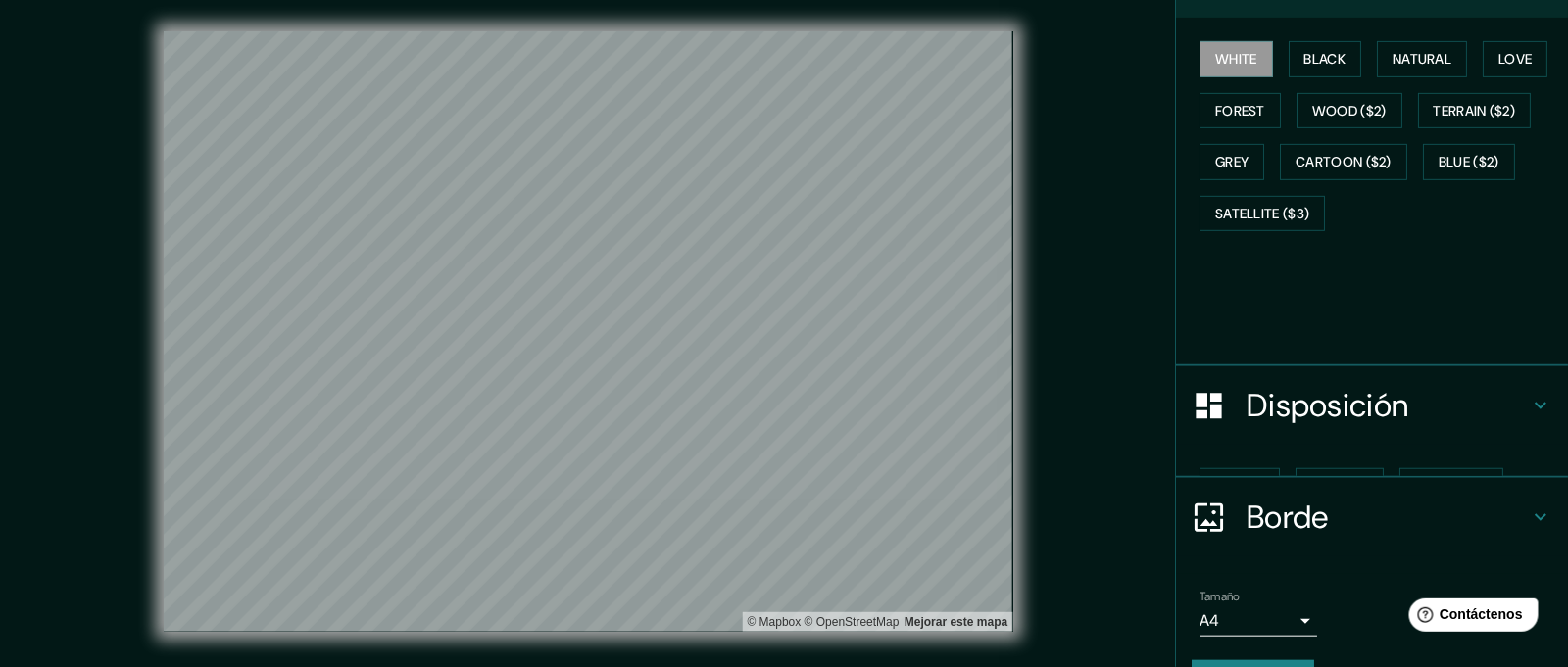 scroll, scrollTop: 141, scrollLeft: 0, axis: vertical 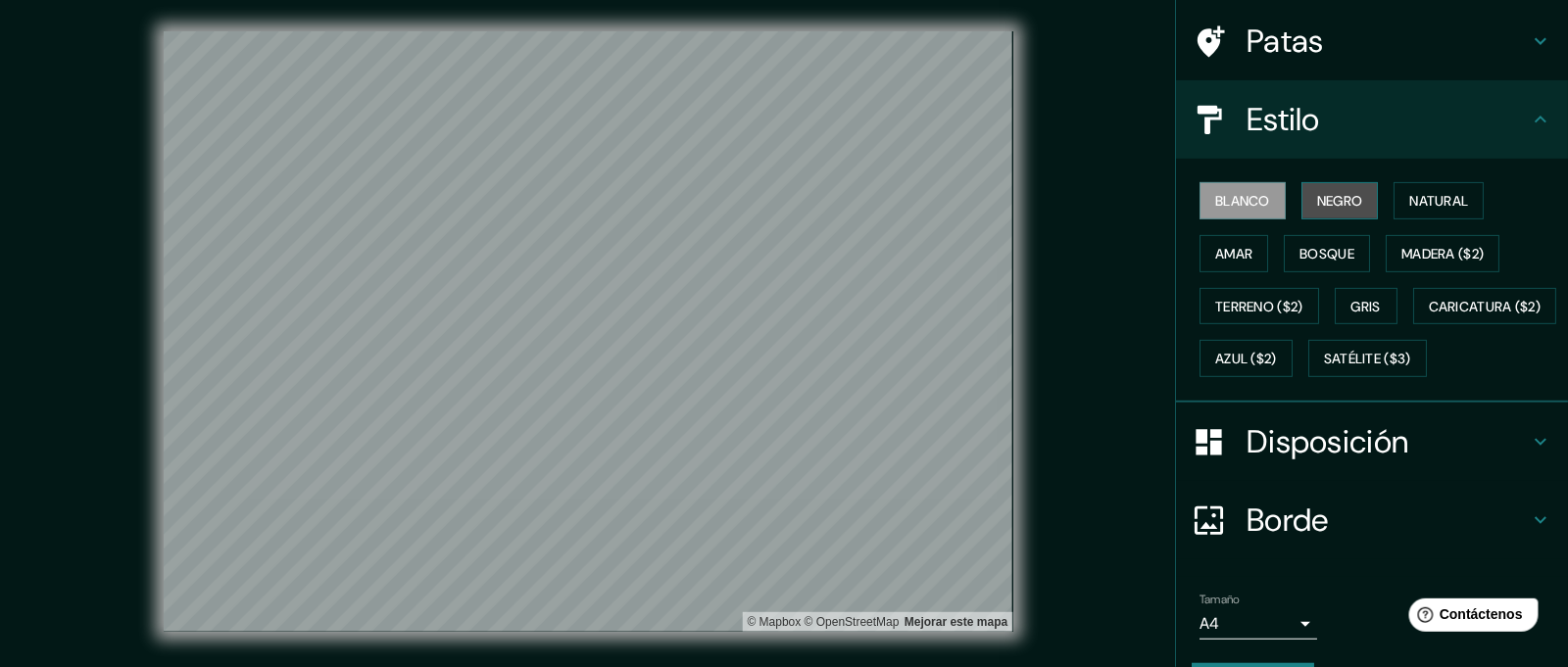 click on "Negro" at bounding box center [1340, 201] 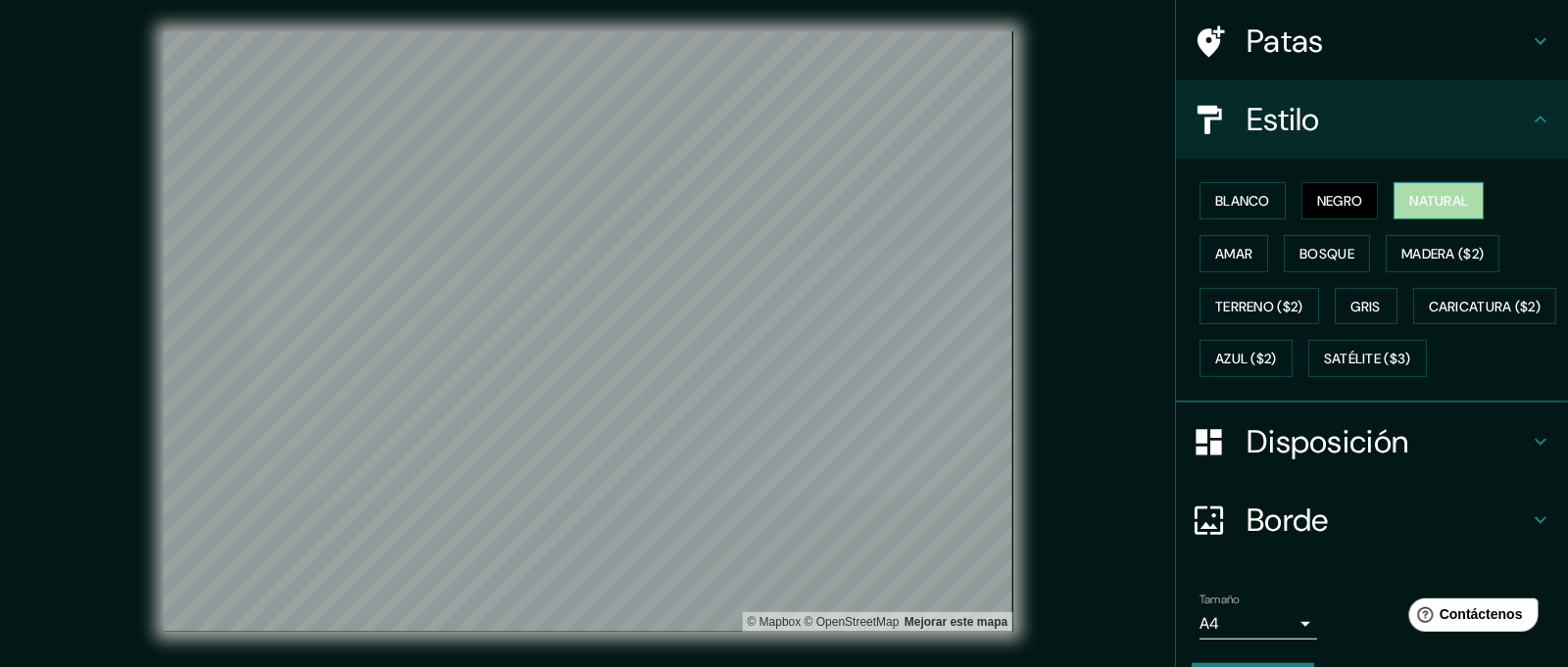 click on "Natural" at bounding box center [1439, 201] 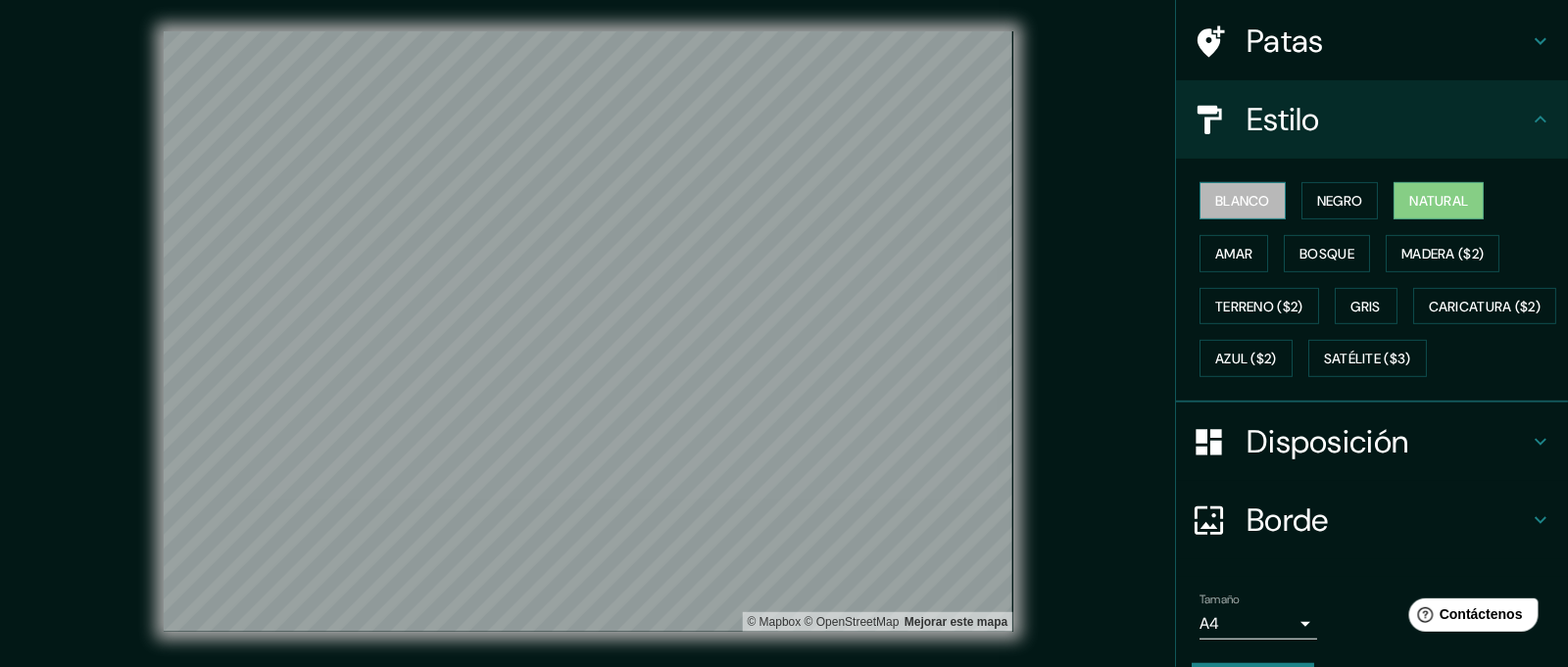 click on "Blanco" at bounding box center (1243, 201) 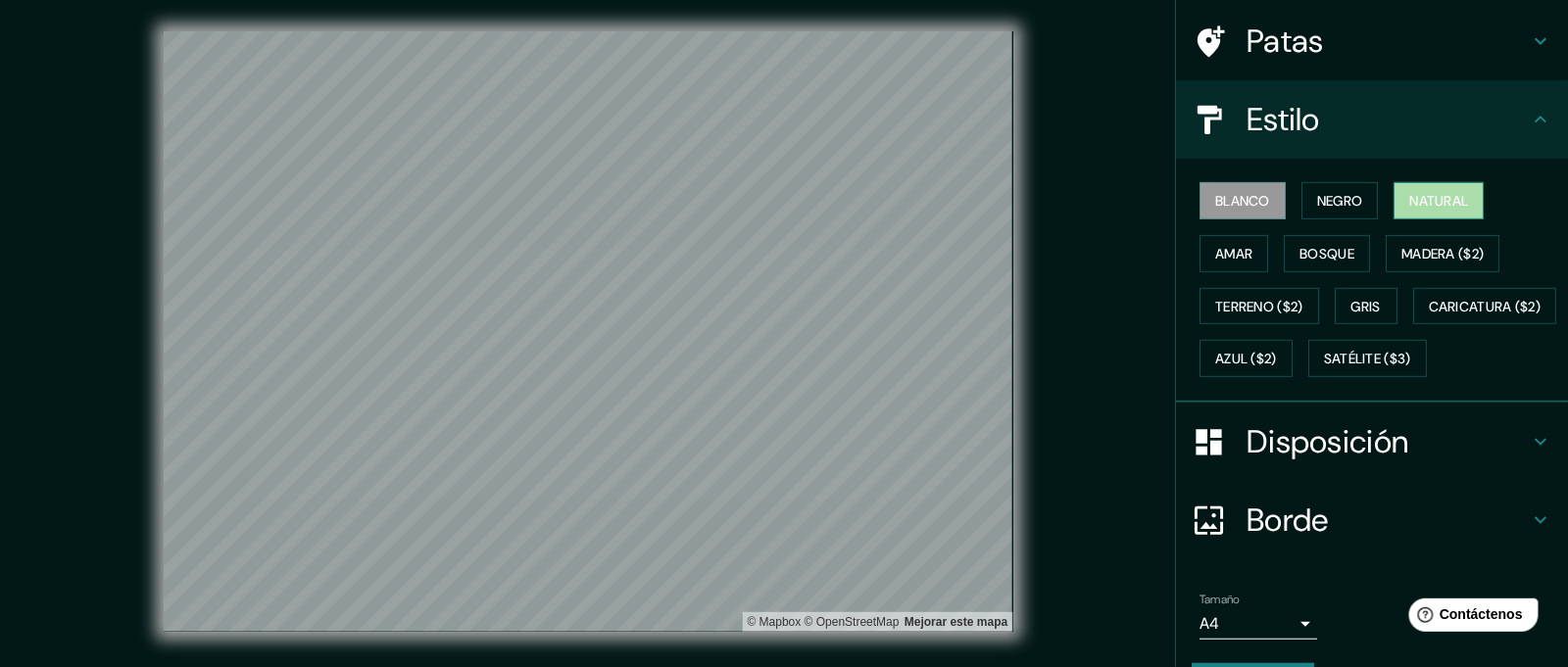 click on "Natural" at bounding box center [1439, 201] 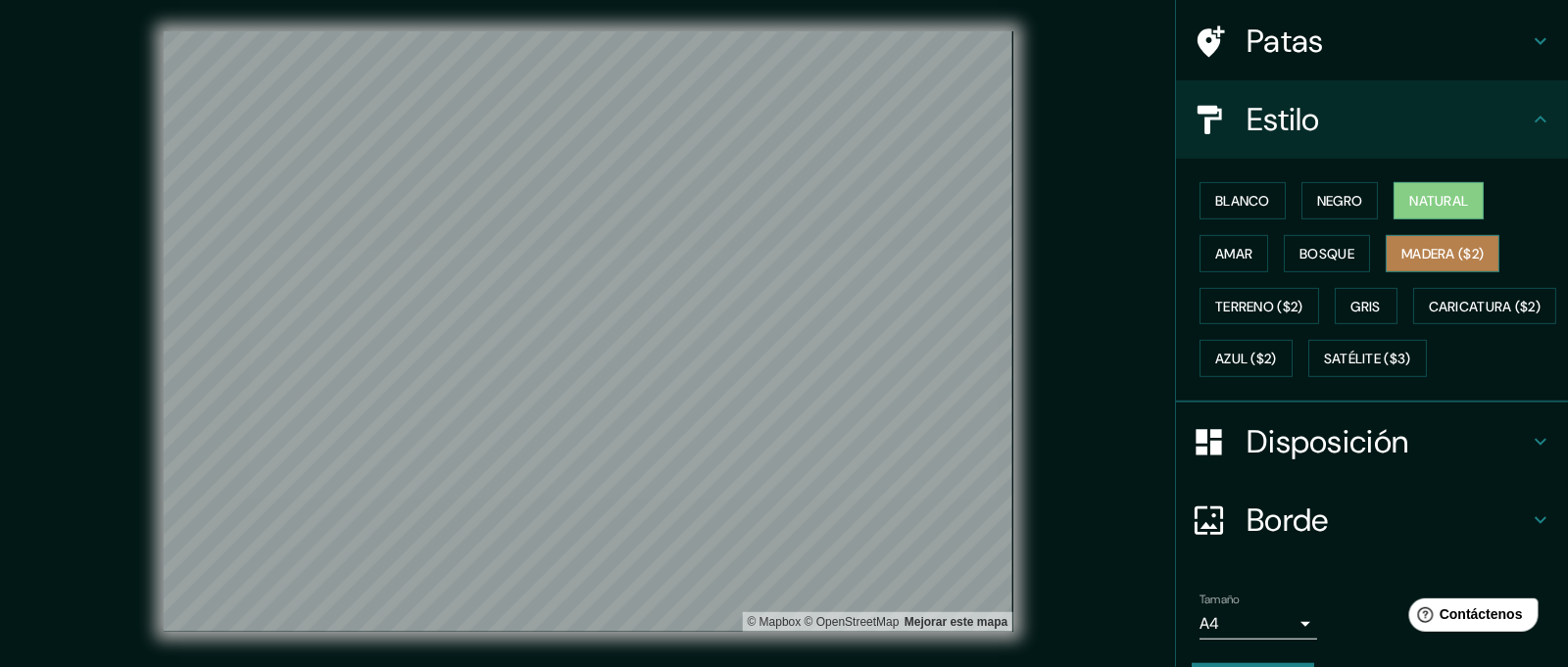 click on "Madera ($2)" at bounding box center [1443, 254] 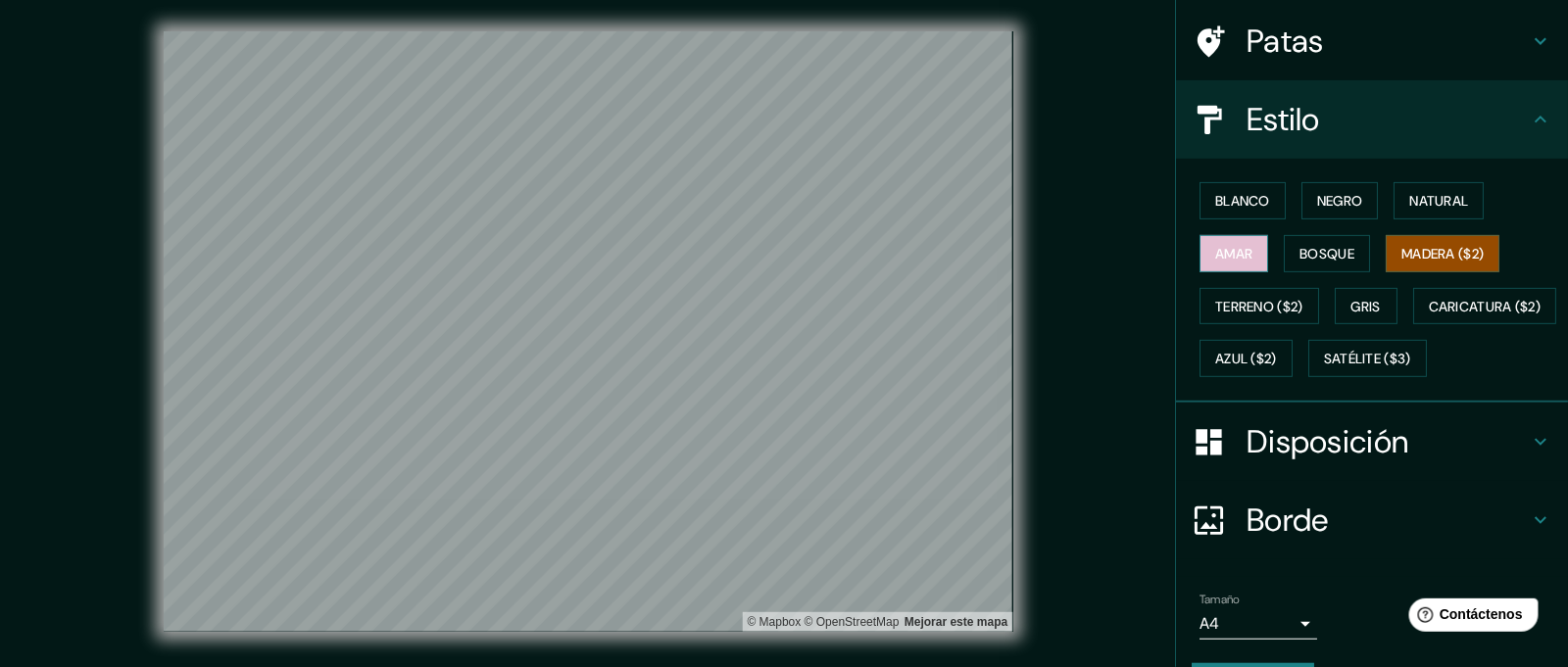 click on "Amar" at bounding box center [1234, 254] 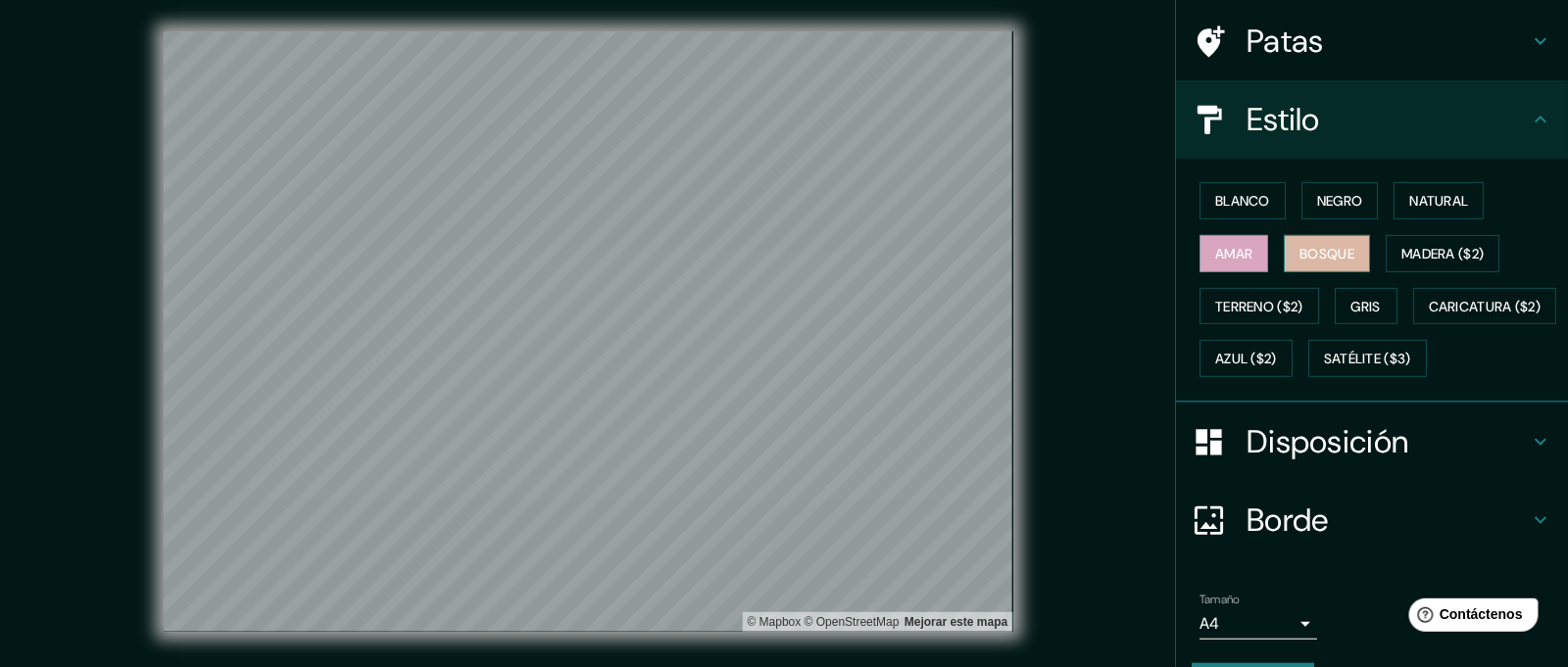 click on "Bosque" at bounding box center (1327, 254) 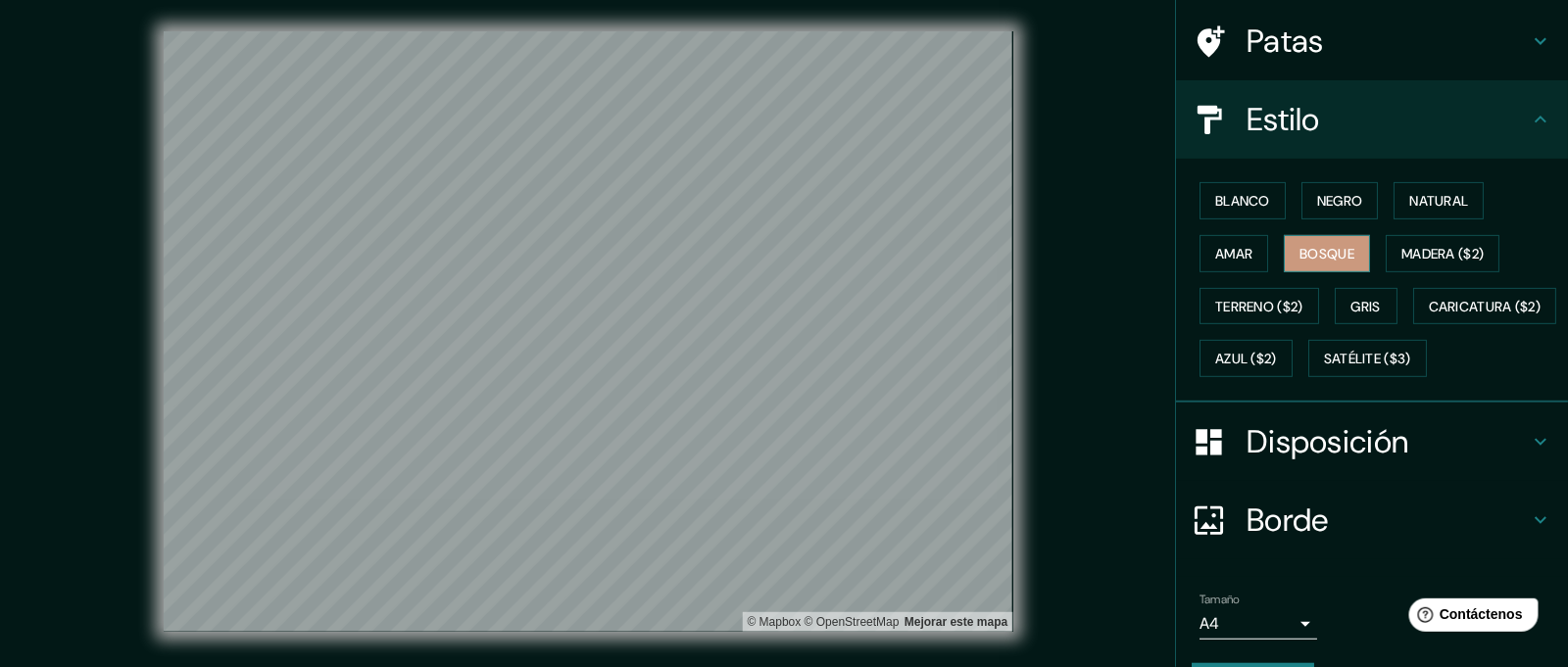 click on "Bosque" at bounding box center (1327, 254) 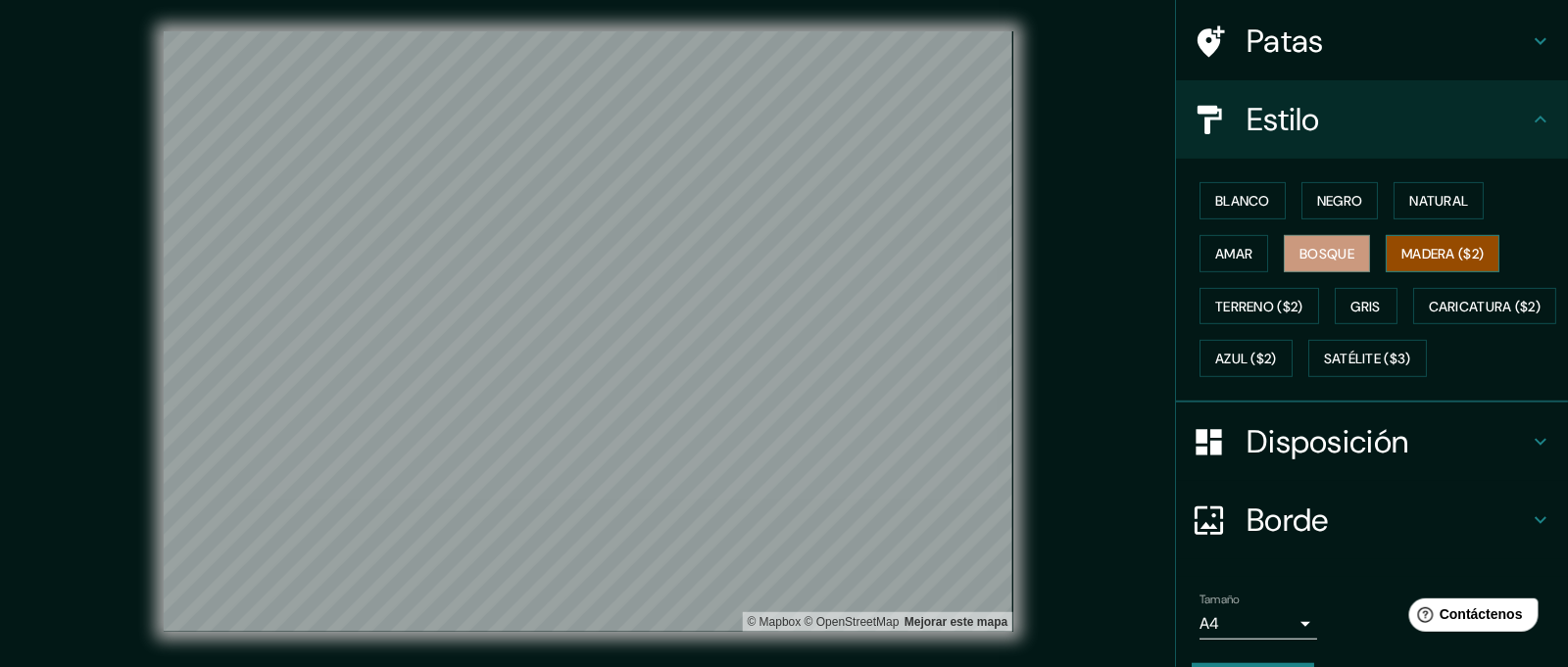 scroll, scrollTop: 219, scrollLeft: 0, axis: vertical 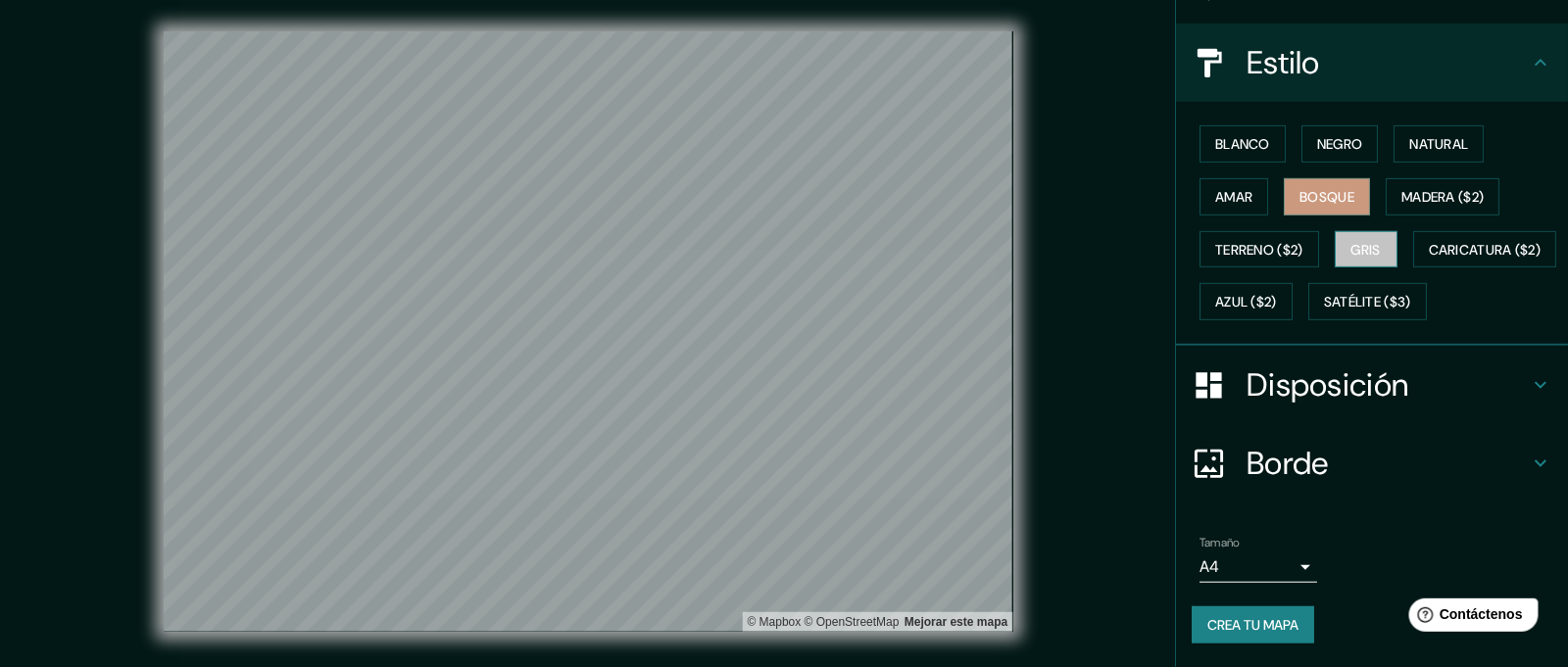 click on "Gris" at bounding box center (1366, 250) 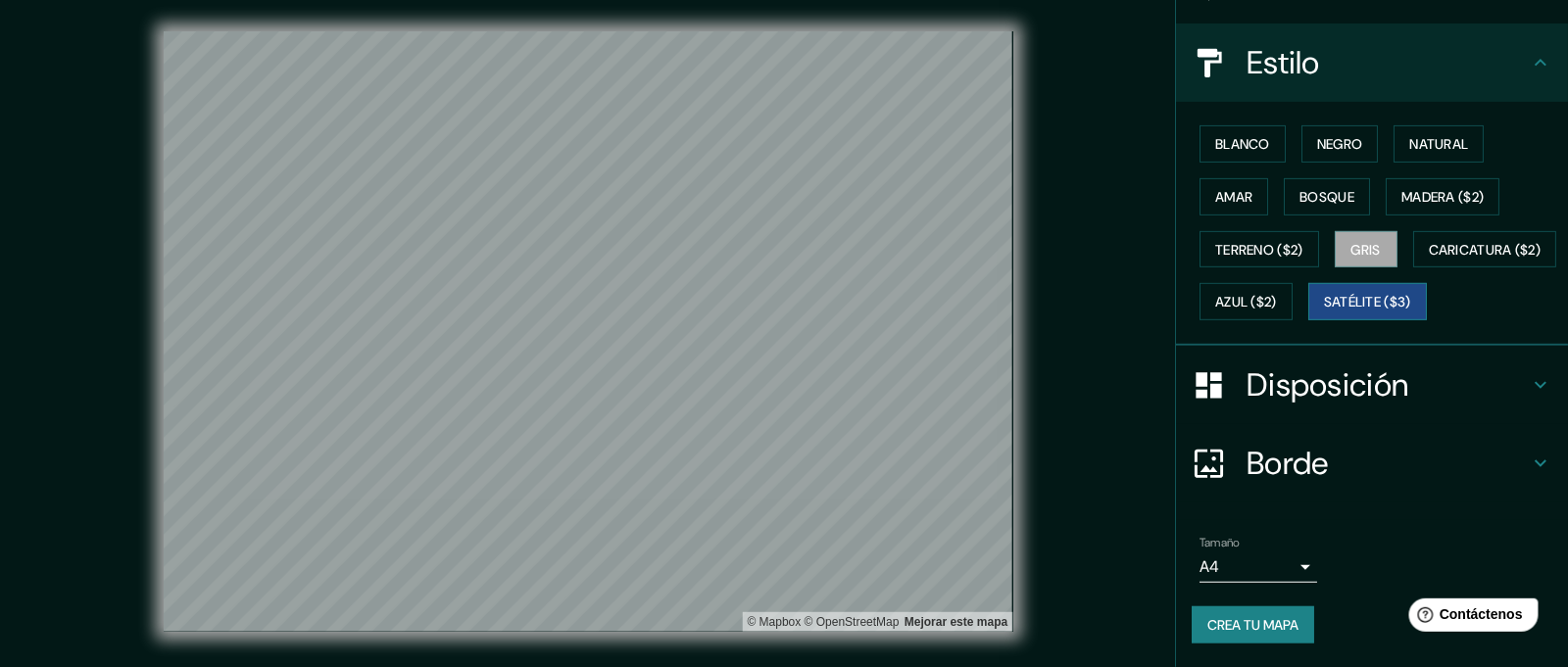 click on "Satélite ($3)" at bounding box center (1367, 303) 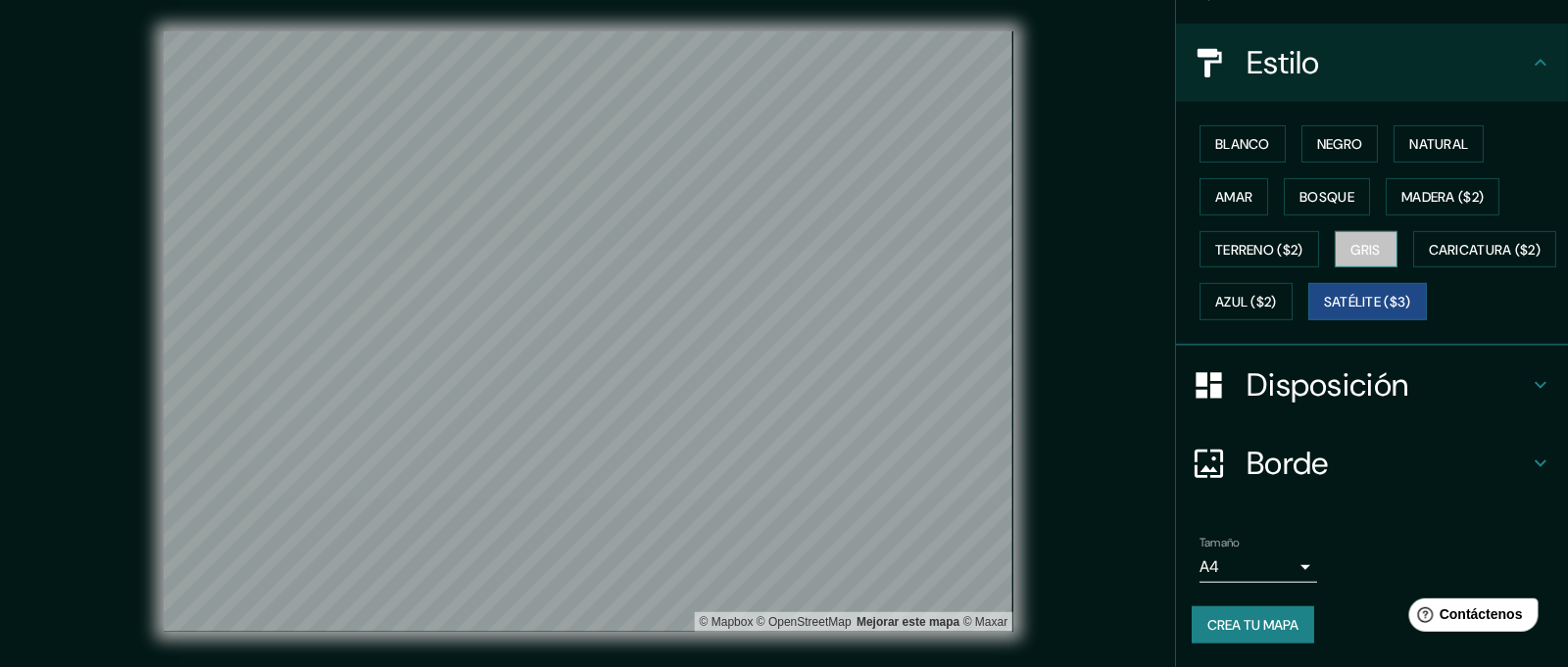 click on "Gris" at bounding box center (1366, 250) 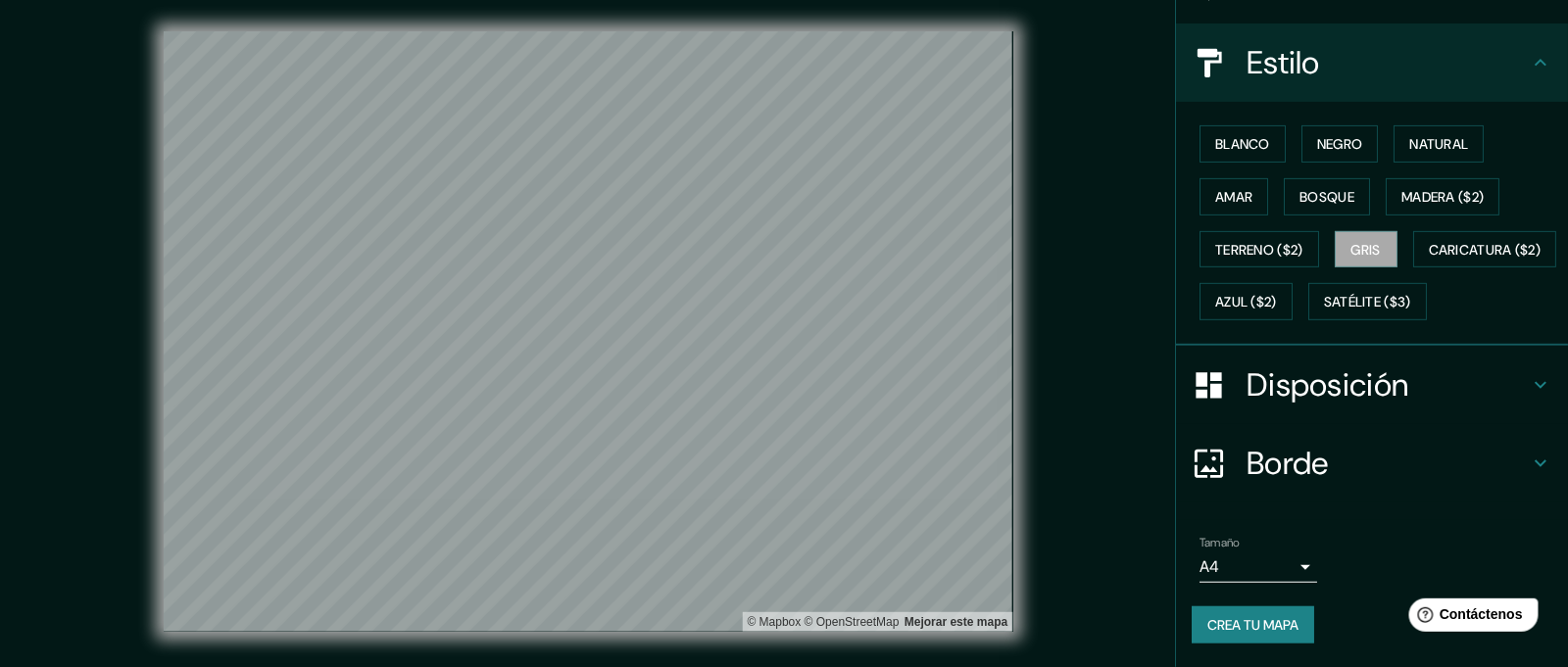 click on "Mappin Ubicación [CITY], Departamento de La Libertad, Perú Patas Estilo Blanco Negro Natural Amar Bosque Madera ($2) Terreno ($2) Gris Caricatura ($2) Azul ($2) Satélite ($3) Disposición Borde Elige un borde.  Consejo  : puedes opacar las capas del marco para crear efectos geniales. Ninguno Simple Transparente Elegante Tamaño A4 single Crea tu mapa © Mapbox    © OpenStreetMap    Mejorar este mapa Si tiene algún problema, sugerencia o inquietud, envíe un correo electrónico a  help@example.com  .   . . Texto original Valora esta traducción Tu opinión servirá para ayudar a mejorar el Traductor de Google" at bounding box center [784, 333] 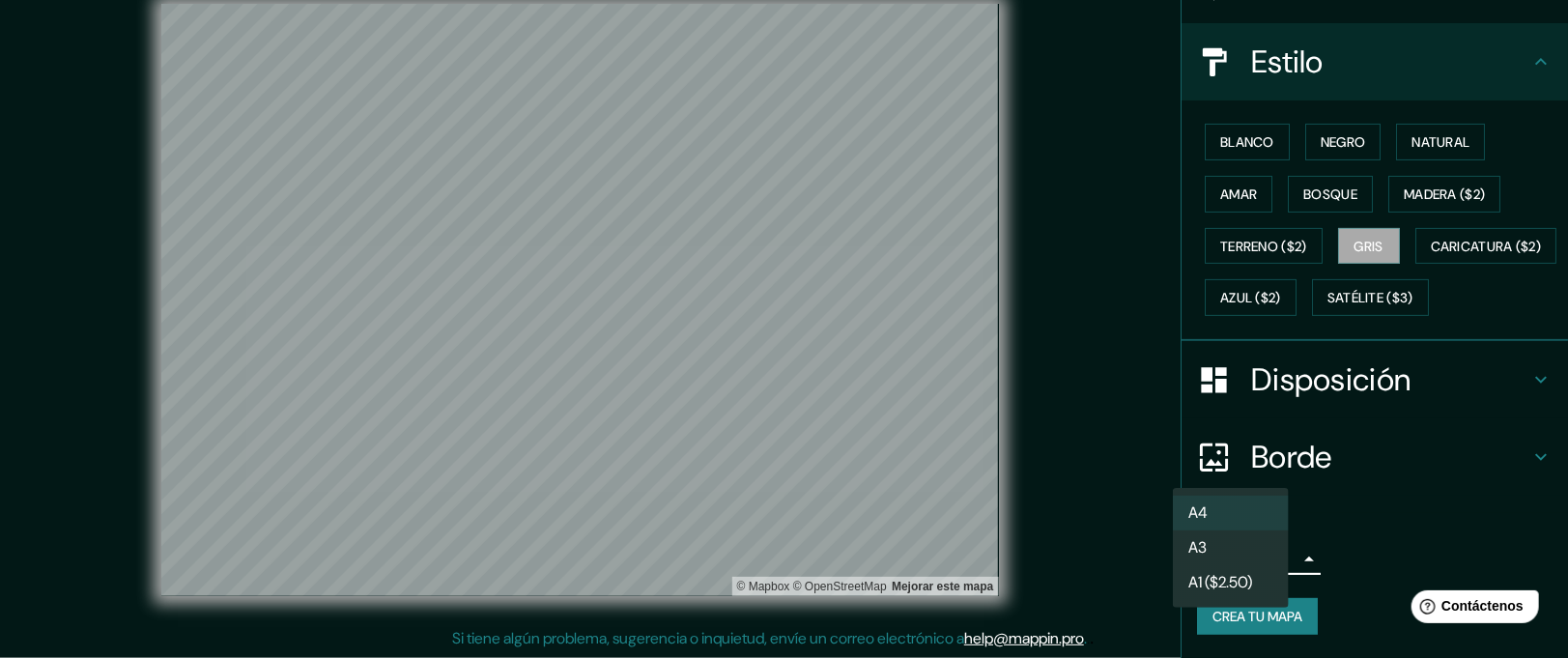 click on "Mappin Ubicación [CITY], Departamento de La Libertad, Perú Patas Estilo Blanco Negro Natural Amar Bosque Madera ($2) Terreno ($2) Gris Caricatura ($2) Azul ($2) Satélite ($3) Disposición Borde Elige un borde.  Consejo  : puedes opacar las capas del marco para crear efectos geniales. Ninguno Simple Transparente Elegante Tamaño A4 single Crea tu mapa © Mapbox    © OpenStreetMap    Mejorar este mapa Si tiene algún problema, sugerencia o inquietud, envíe un correo electrónico a  help@example.com  .   . . Texto original Valora esta traducción Tu opinión servirá para ayudar a mejorar el Traductor de Google A4 A3 A1 ($2.50)" at bounding box center [784, 301] 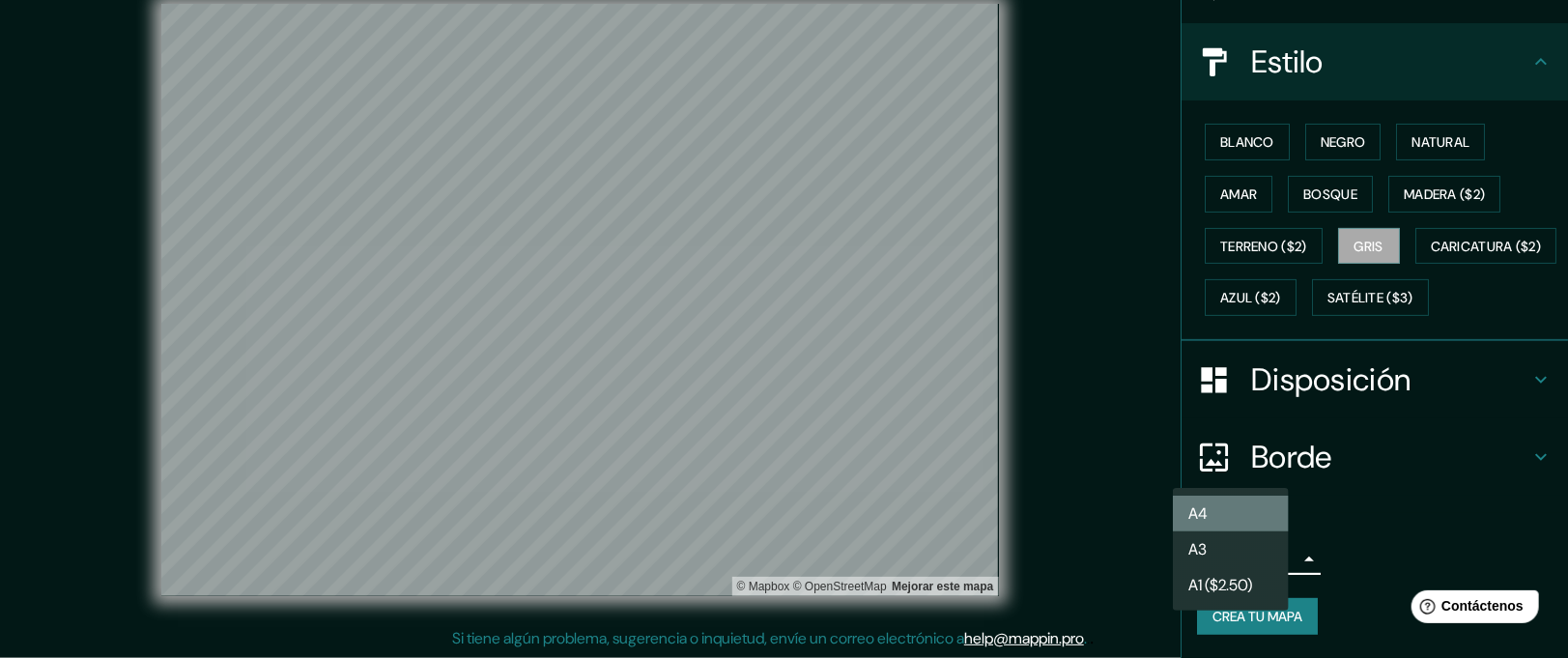 click on "A4" at bounding box center [1231, 513] 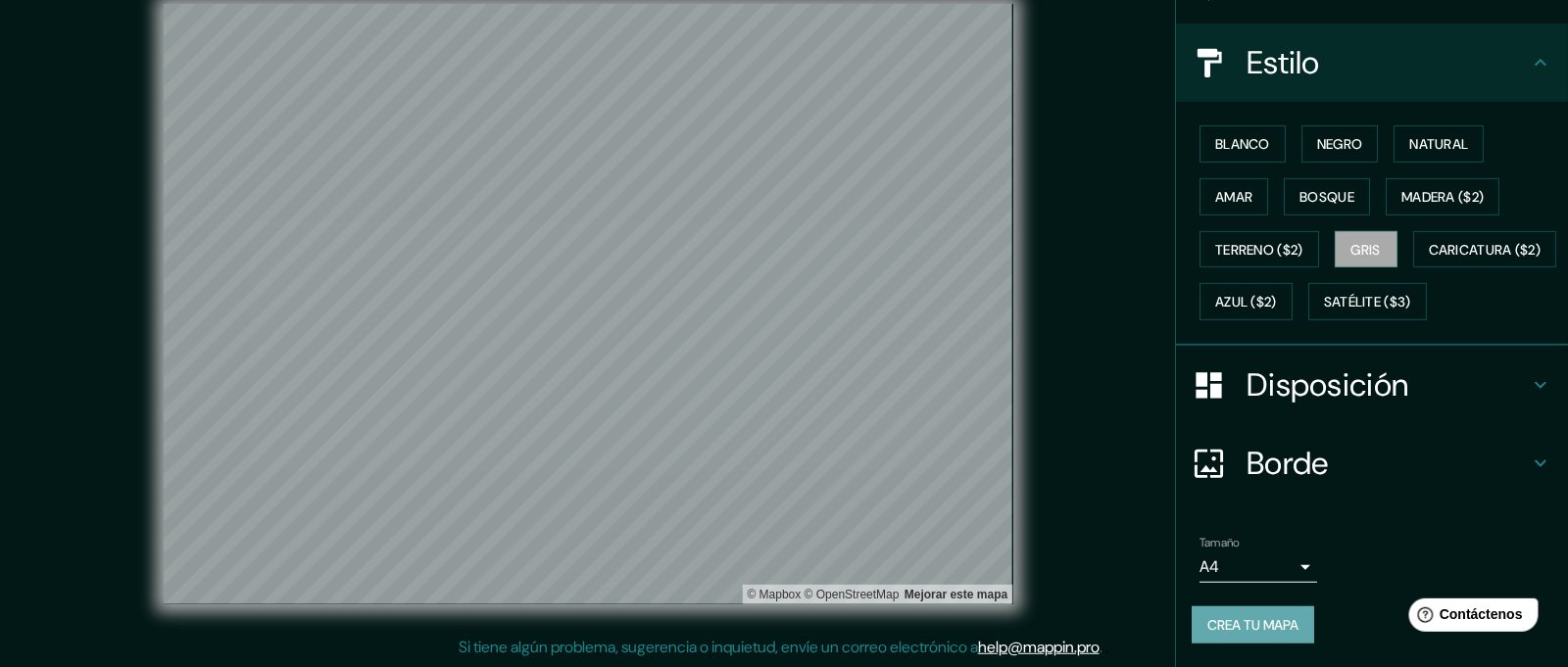 click on "Crea tu mapa" at bounding box center [1252, 625] 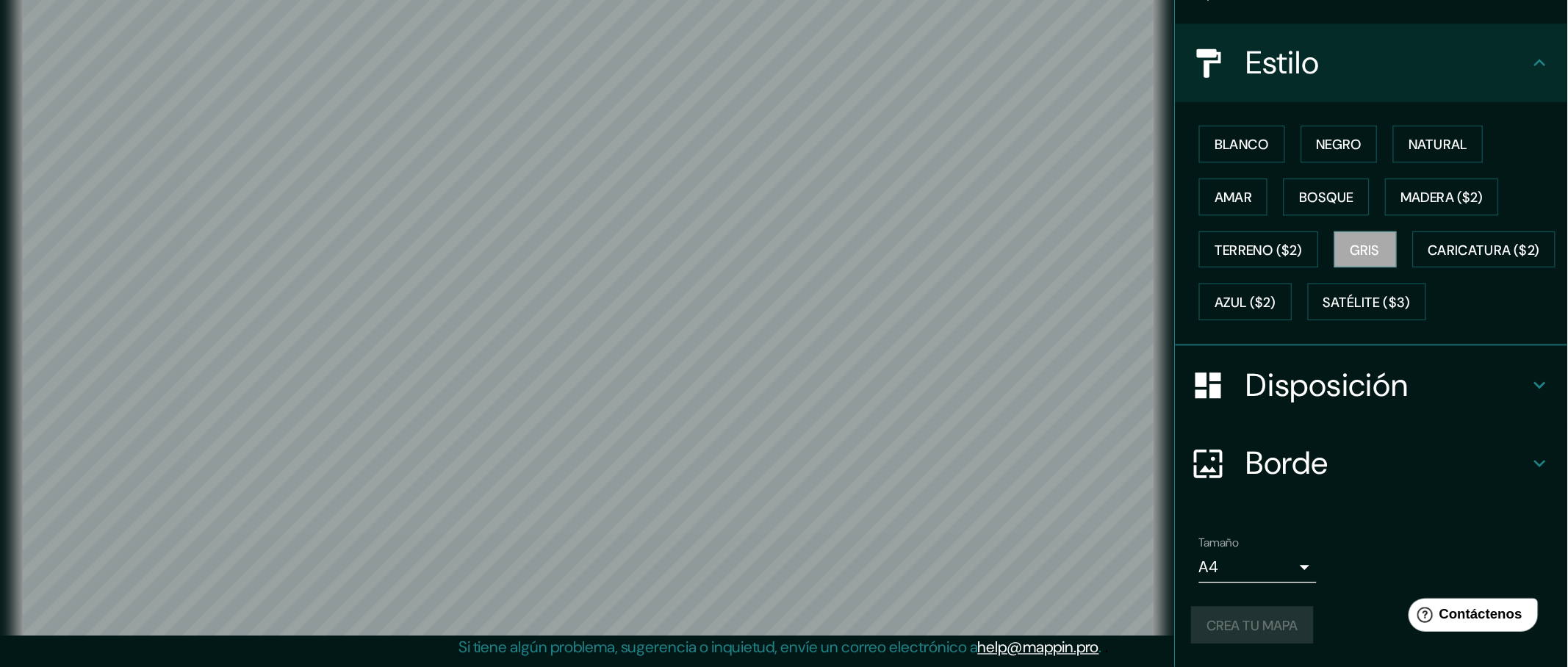 scroll, scrollTop: 36, scrollLeft: 0, axis: vertical 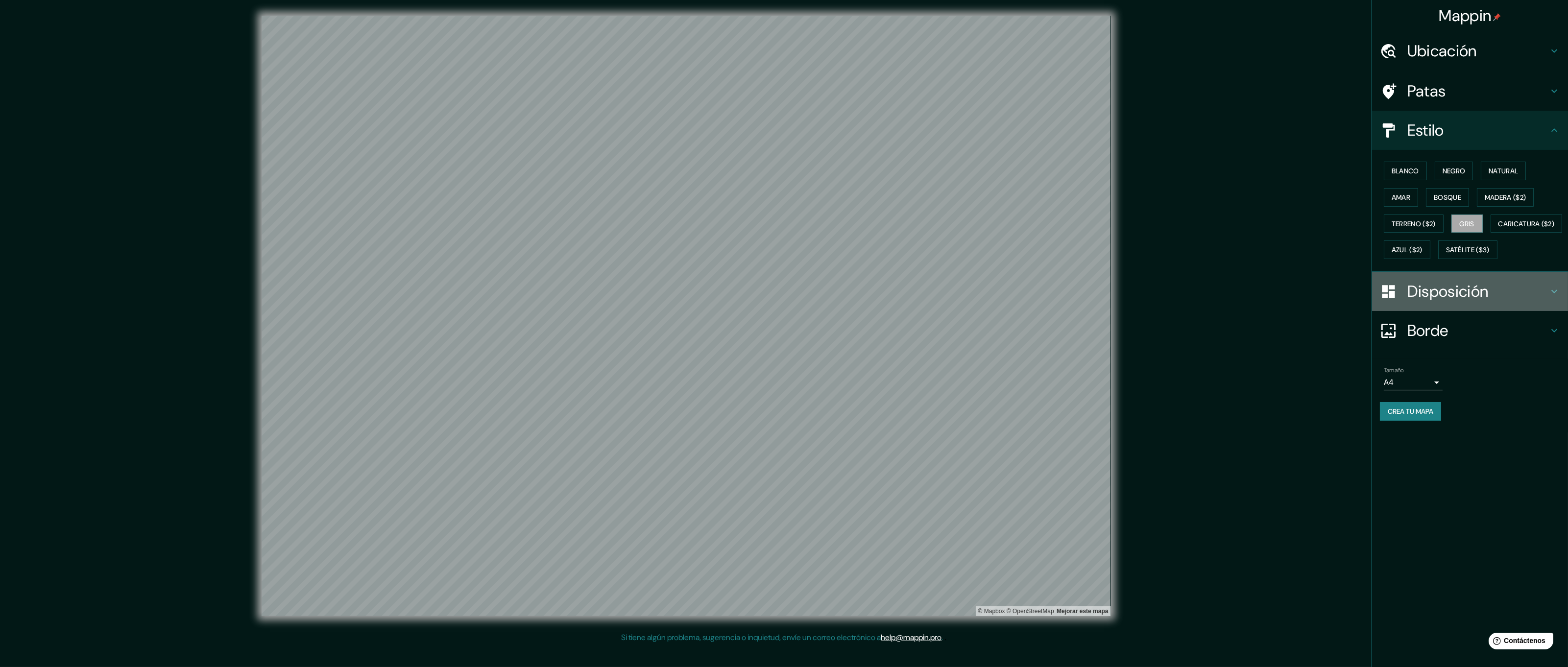click on "Disposición" at bounding box center [1478, 291] 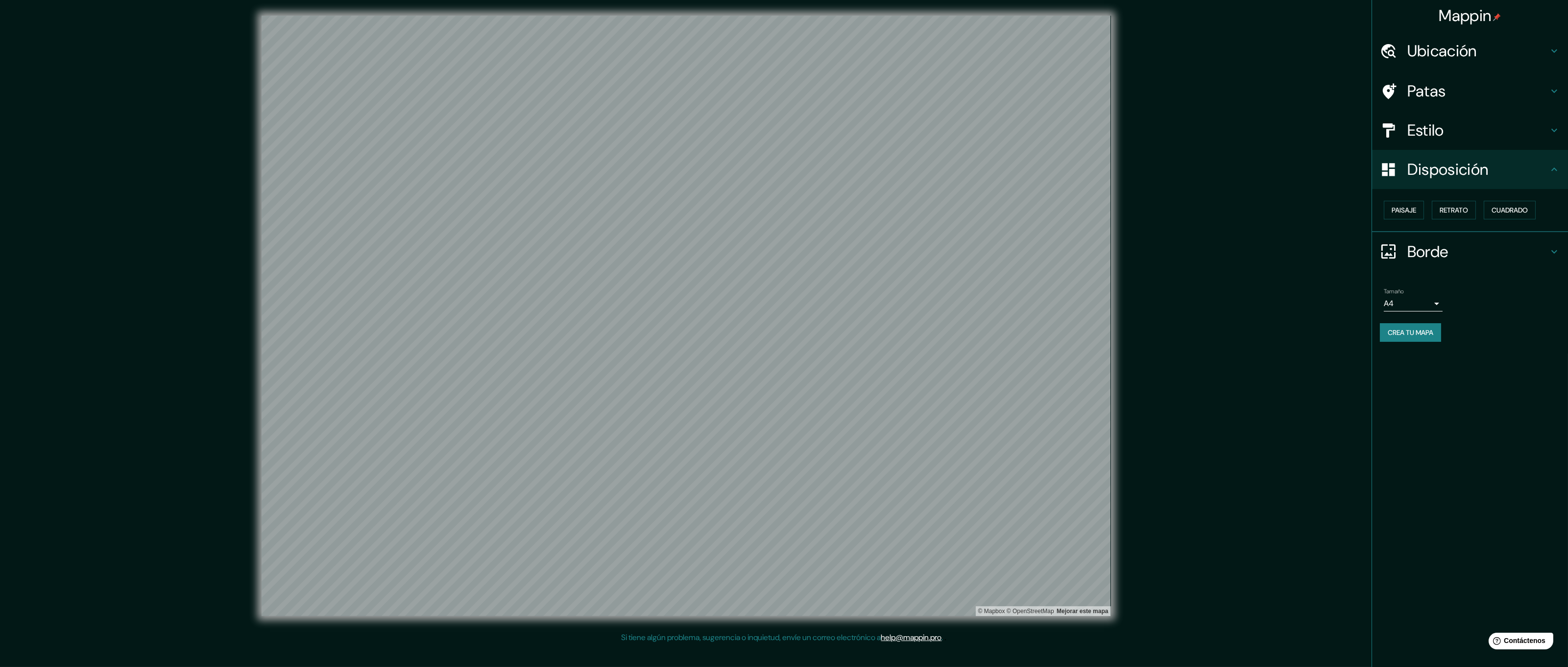 click on "Disposición" at bounding box center [1478, 169] 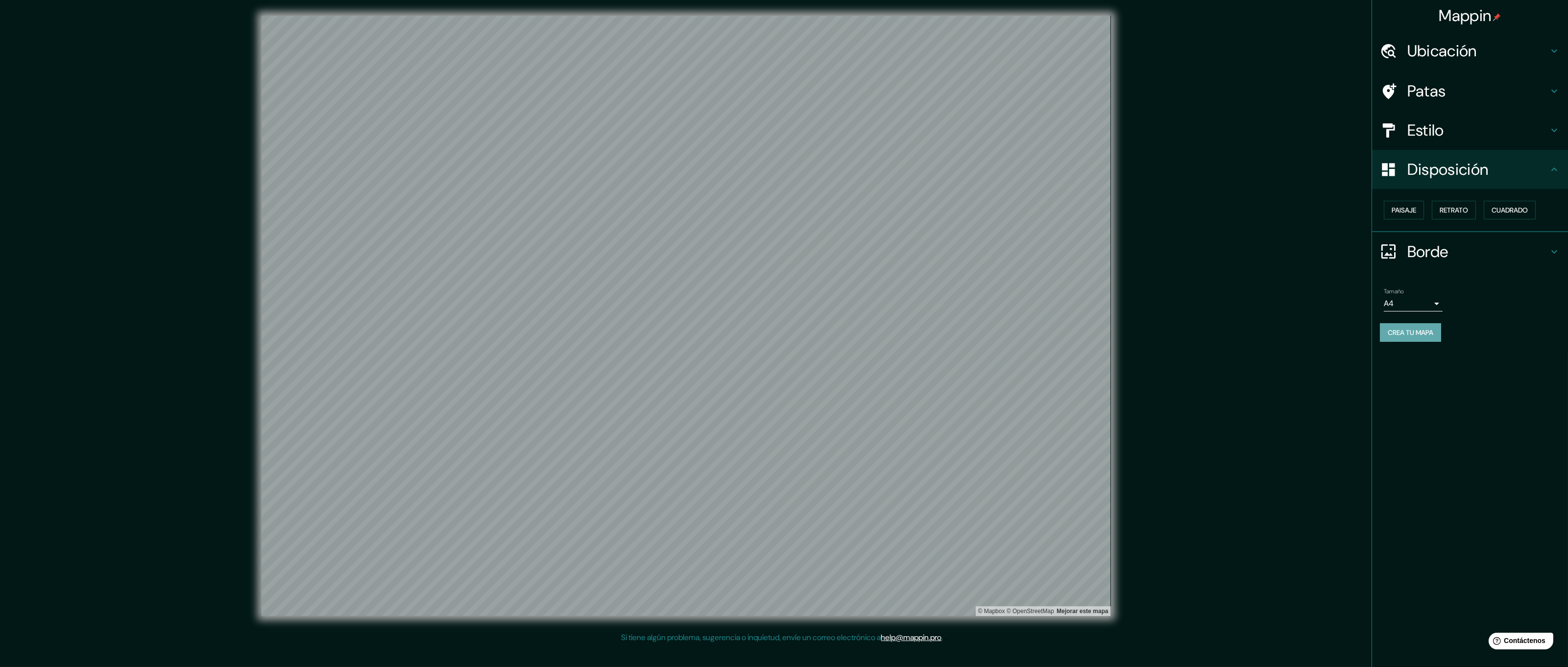 click on "Crea tu mapa" at bounding box center (1410, 333) 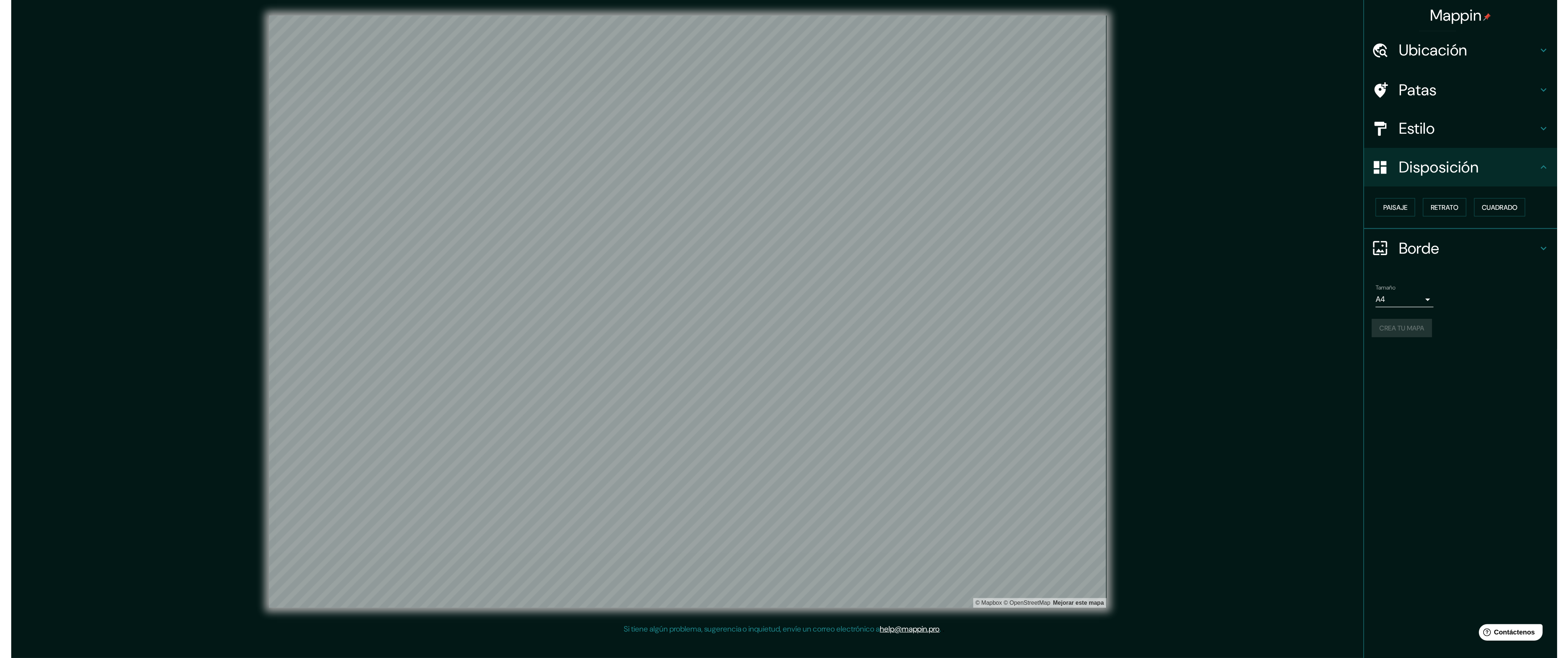 scroll, scrollTop: 0, scrollLeft: 0, axis: both 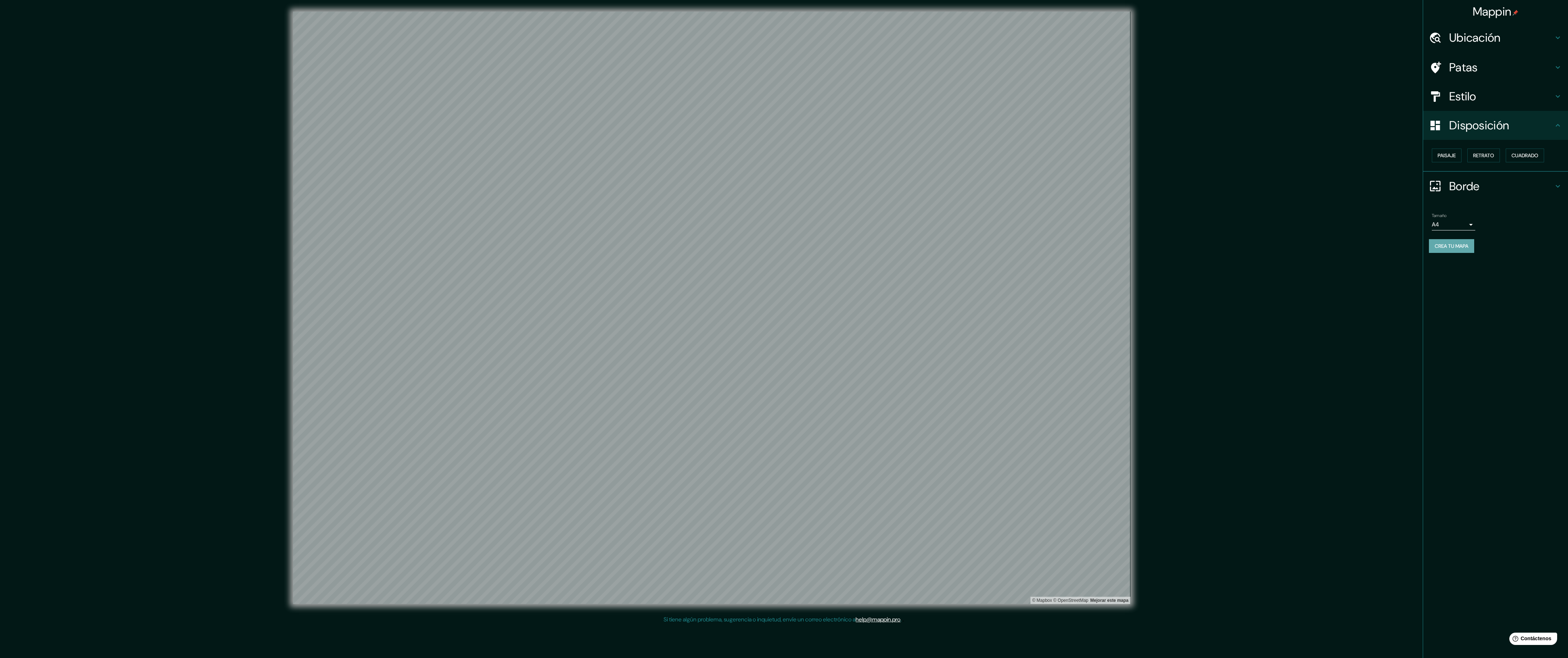 click on "Crea tu mapa" at bounding box center (1451, 246) 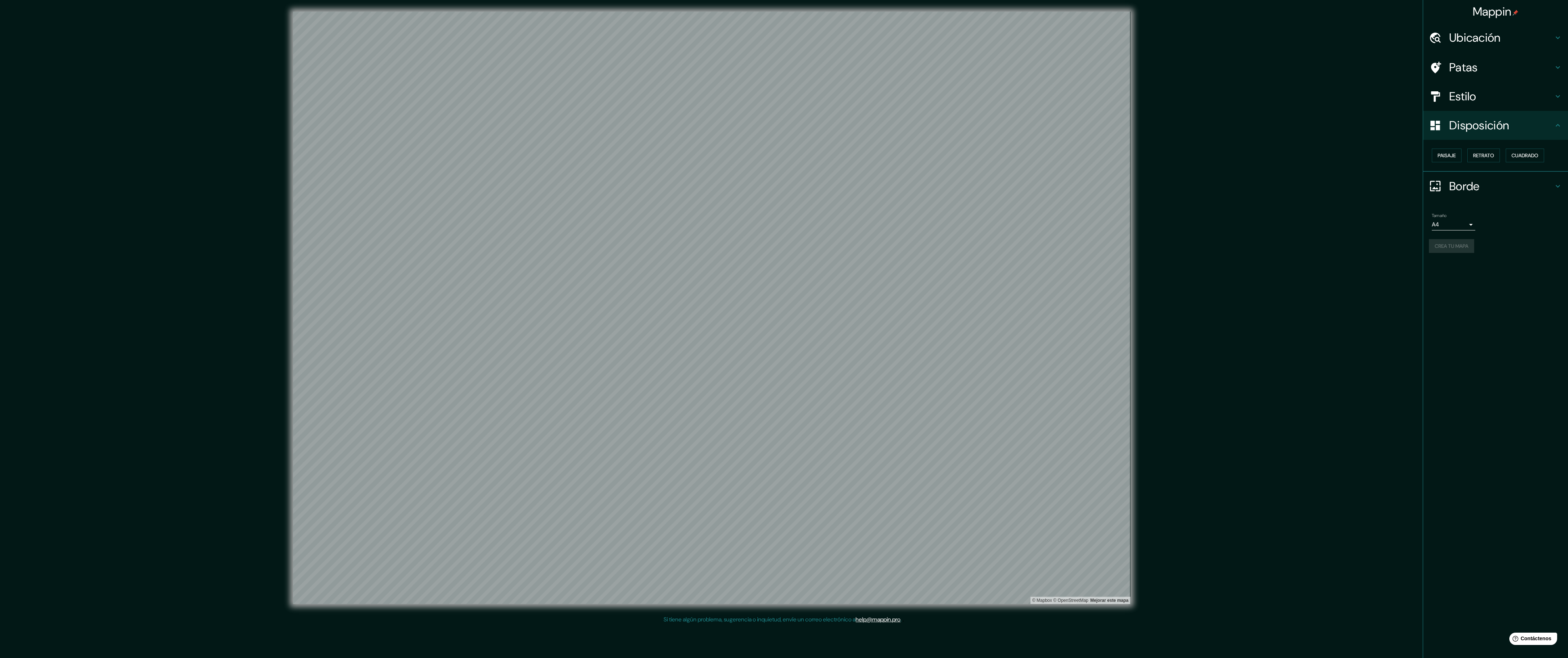 click on "Crea tu mapa" at bounding box center [1496, 246] 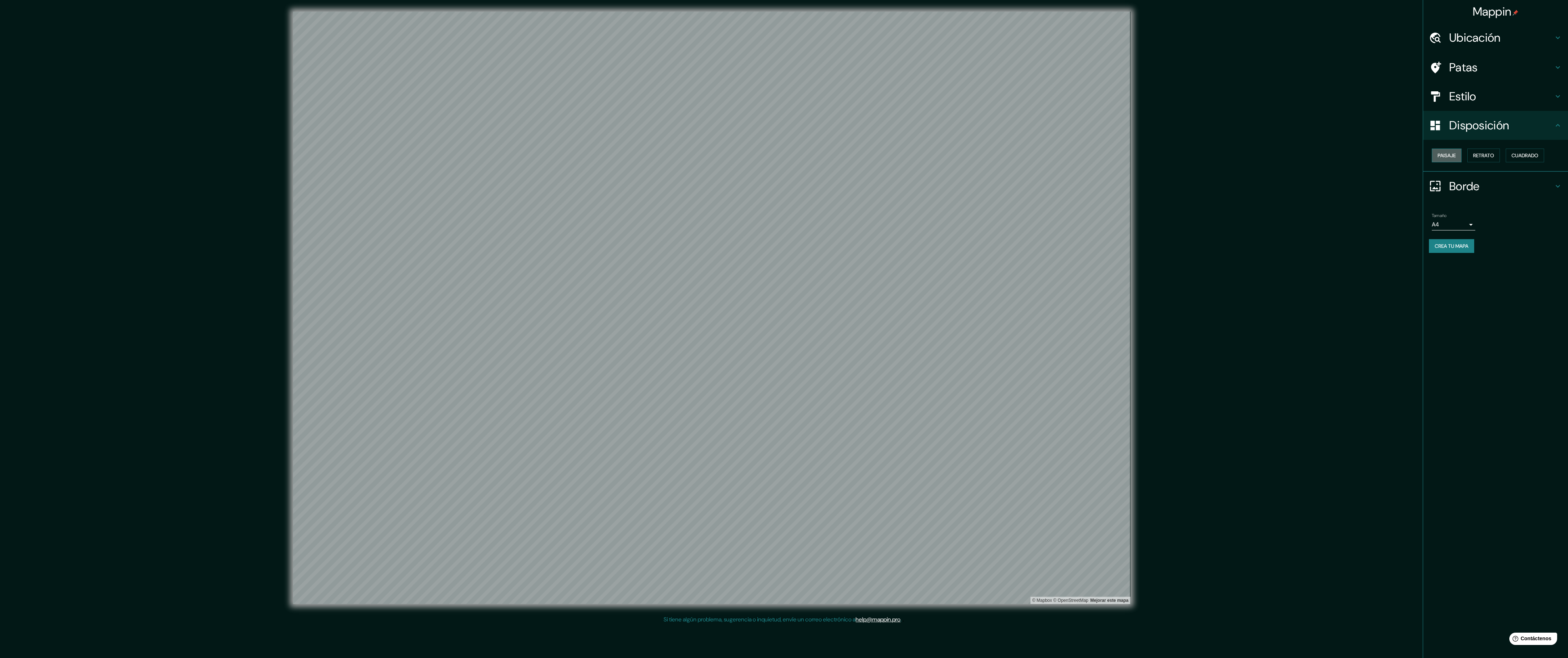 click on "Paisaje" at bounding box center (1447, 155) 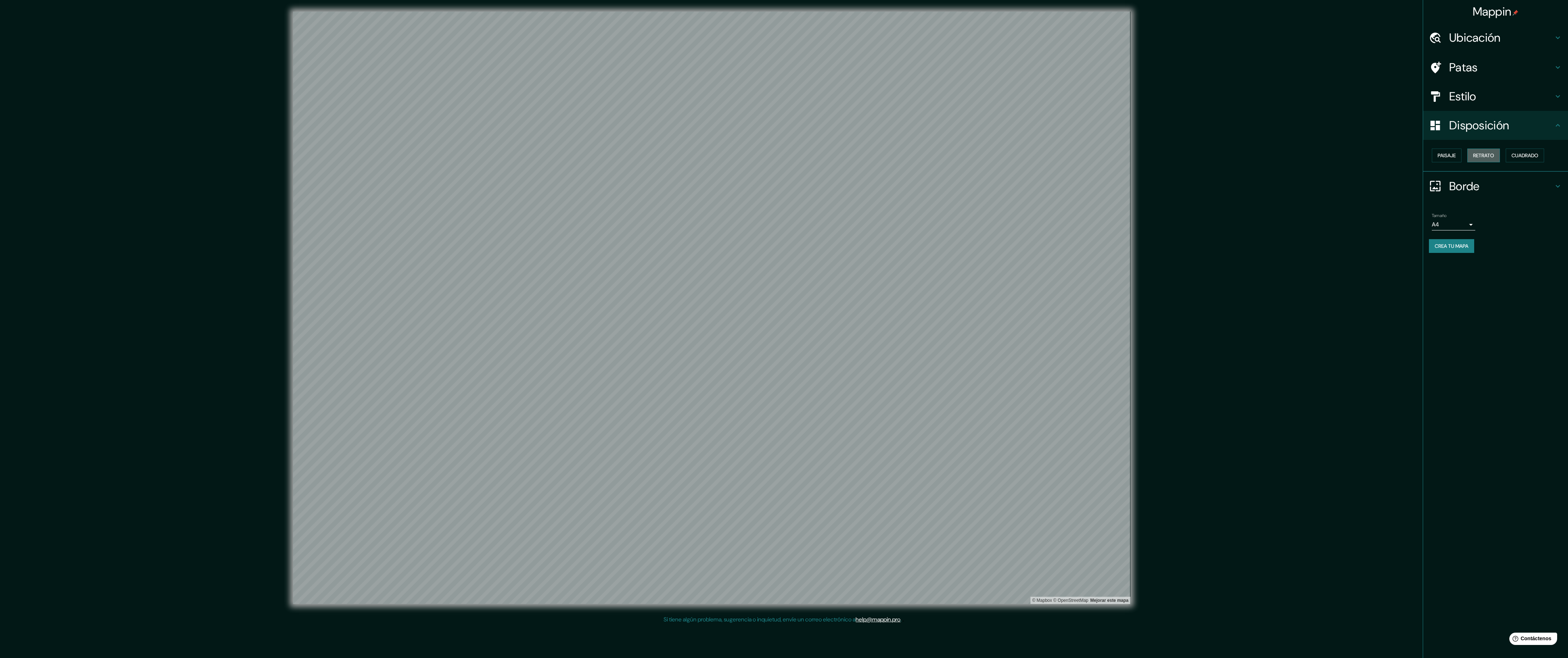 click on "Retrato" at bounding box center [1484, 155] 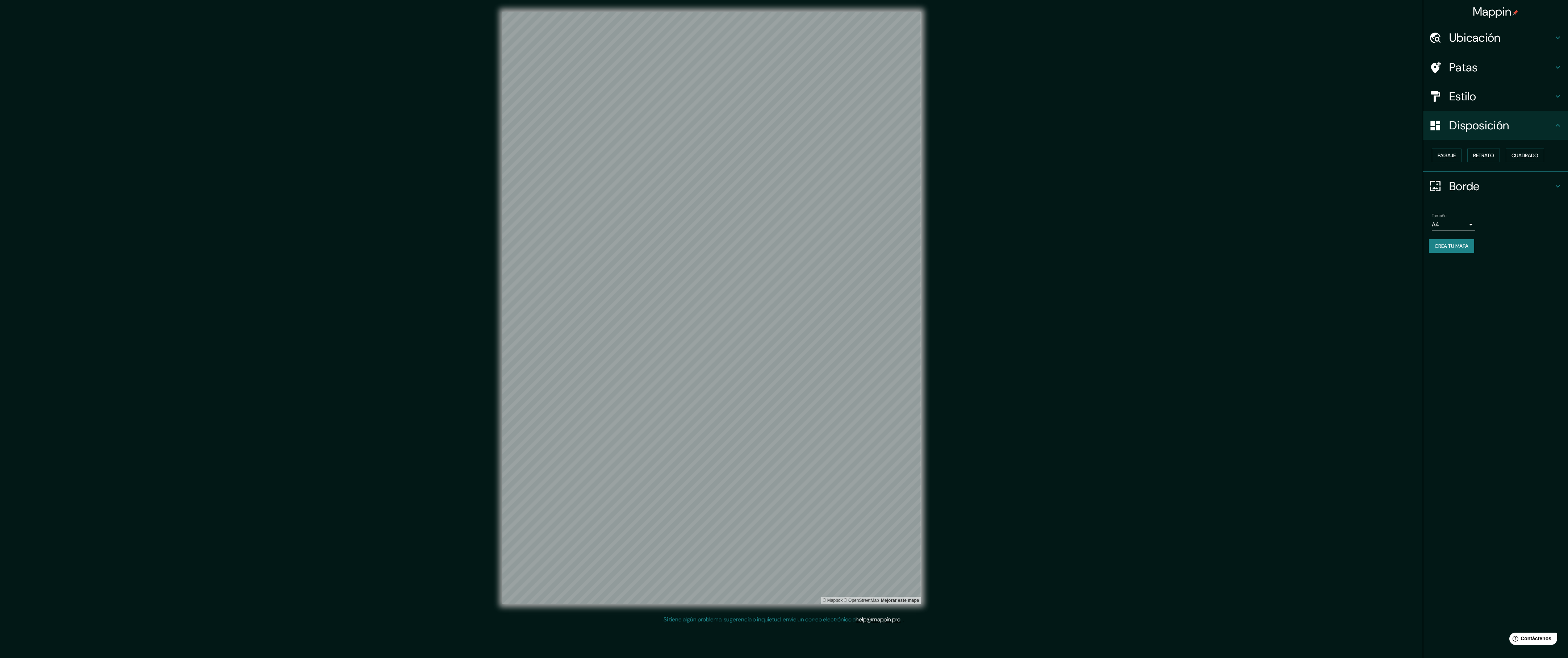 click on "Crea tu mapa" at bounding box center (1451, 246) 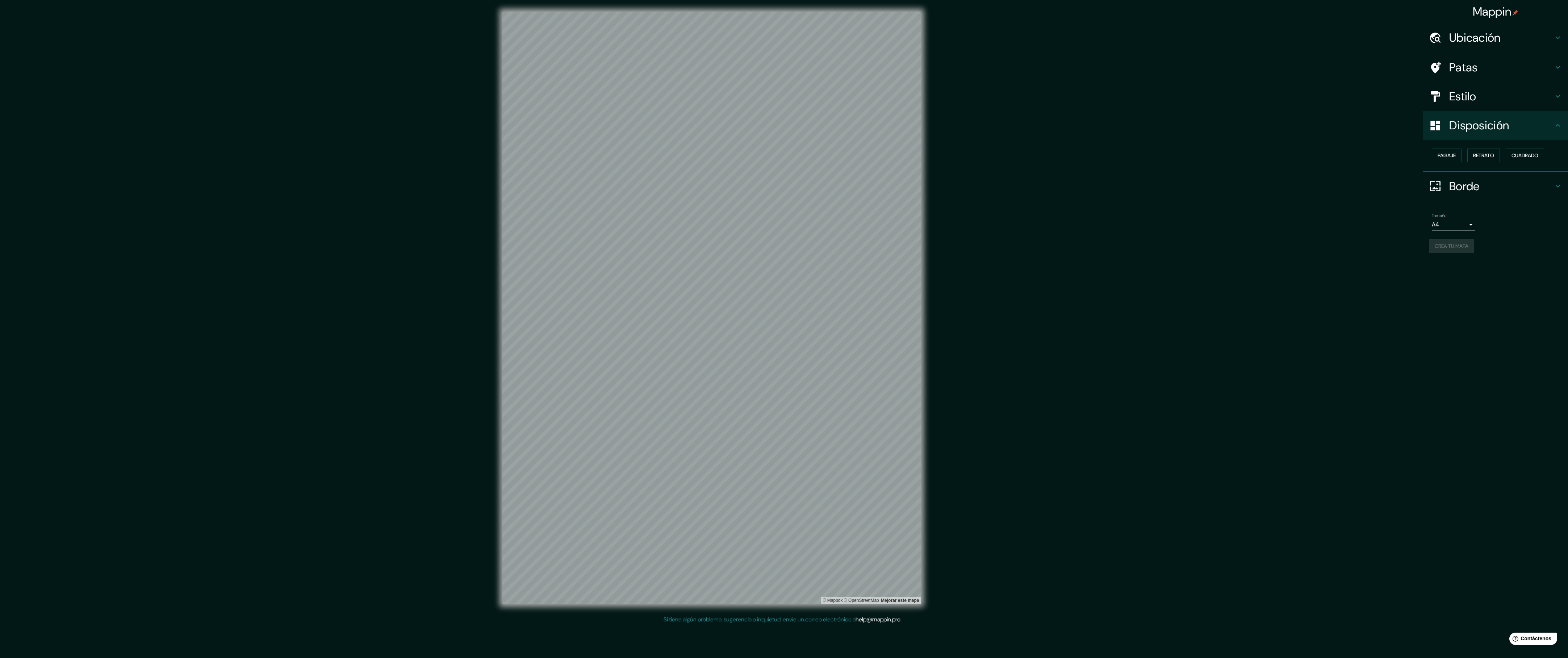 drag, startPoint x: 1322, startPoint y: 128, endPoint x: 1320, endPoint y: 152, distance: 24.08319 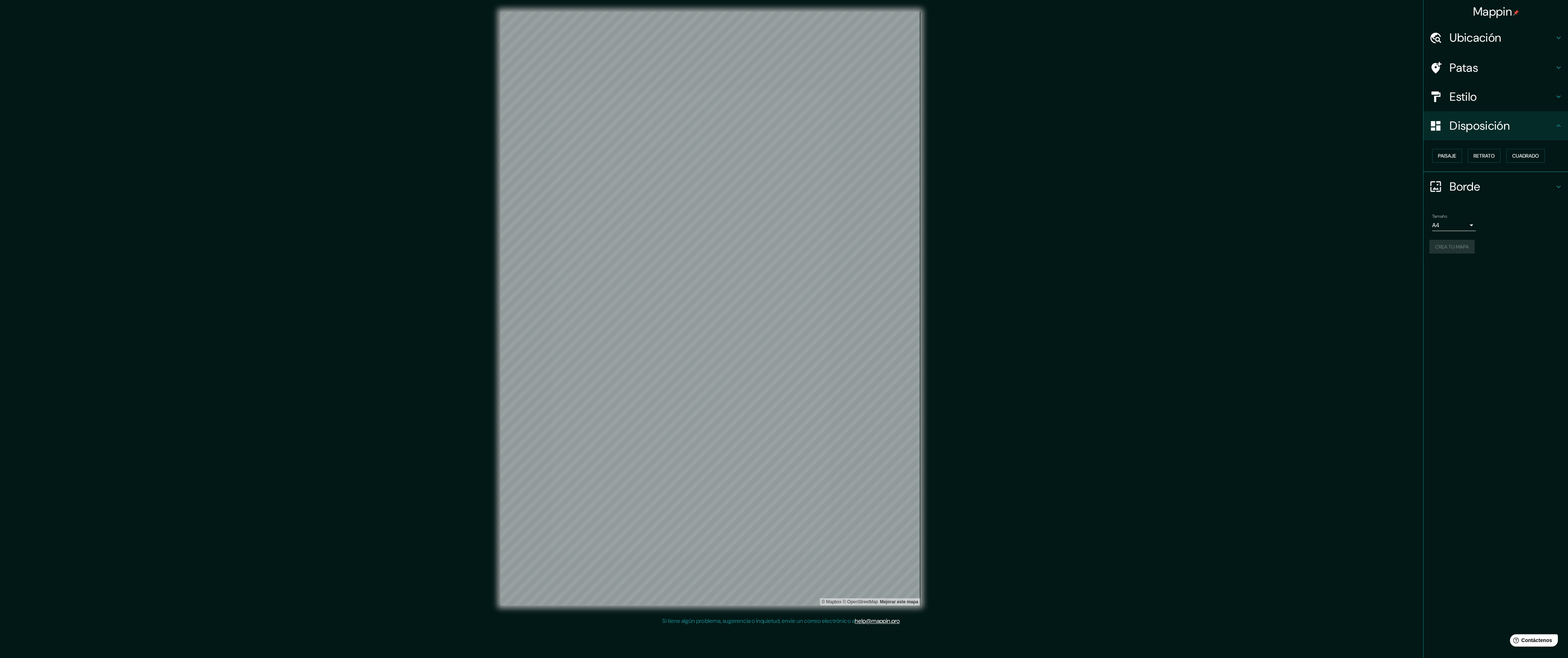 scroll, scrollTop: 0, scrollLeft: 0, axis: both 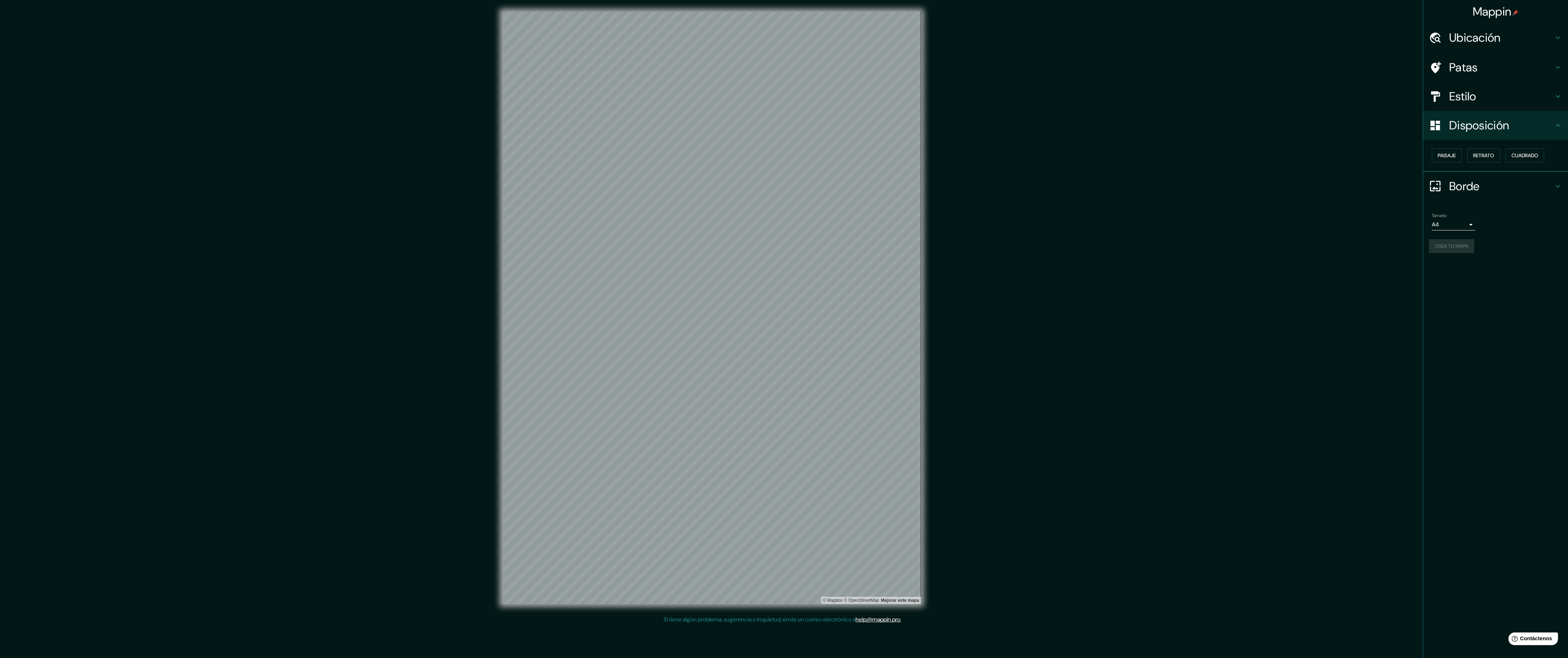 click on "Contáctenos" at bounding box center [1536, 638] 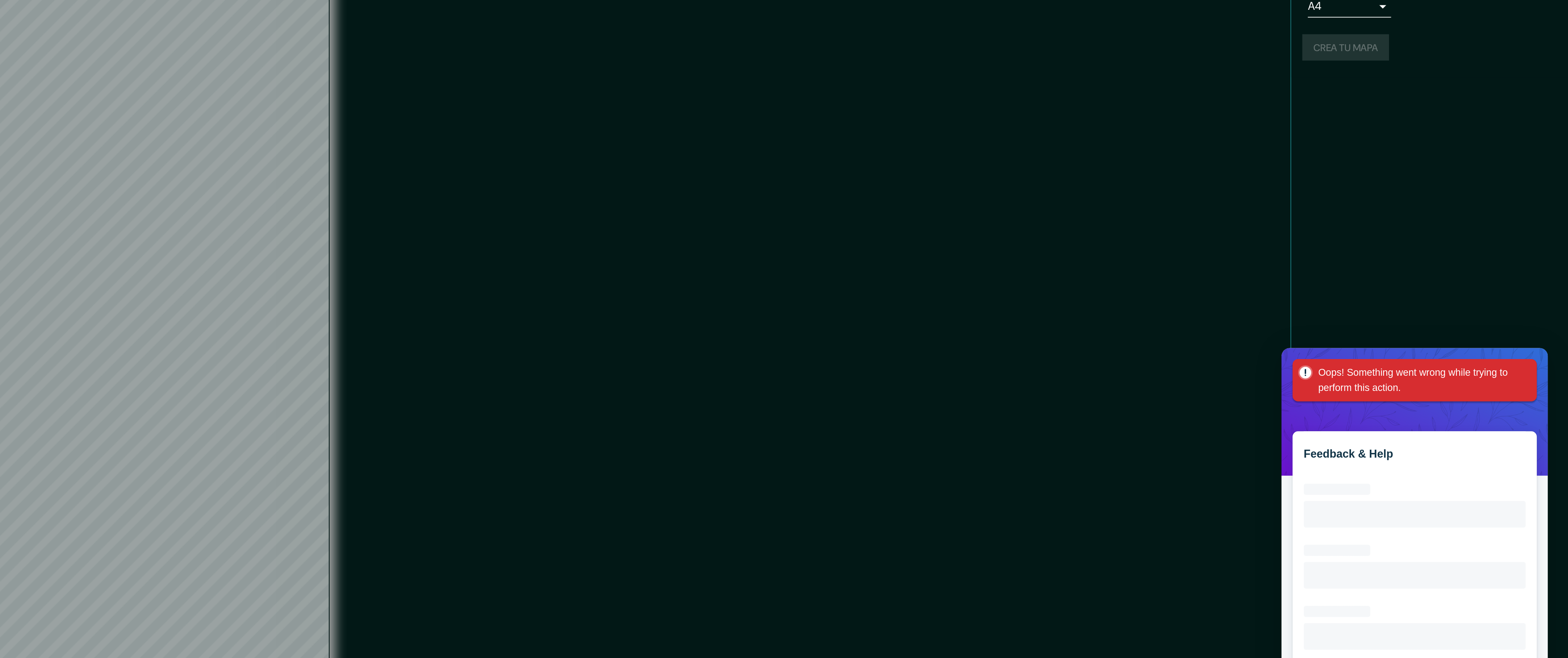 scroll, scrollTop: 0, scrollLeft: 0, axis: both 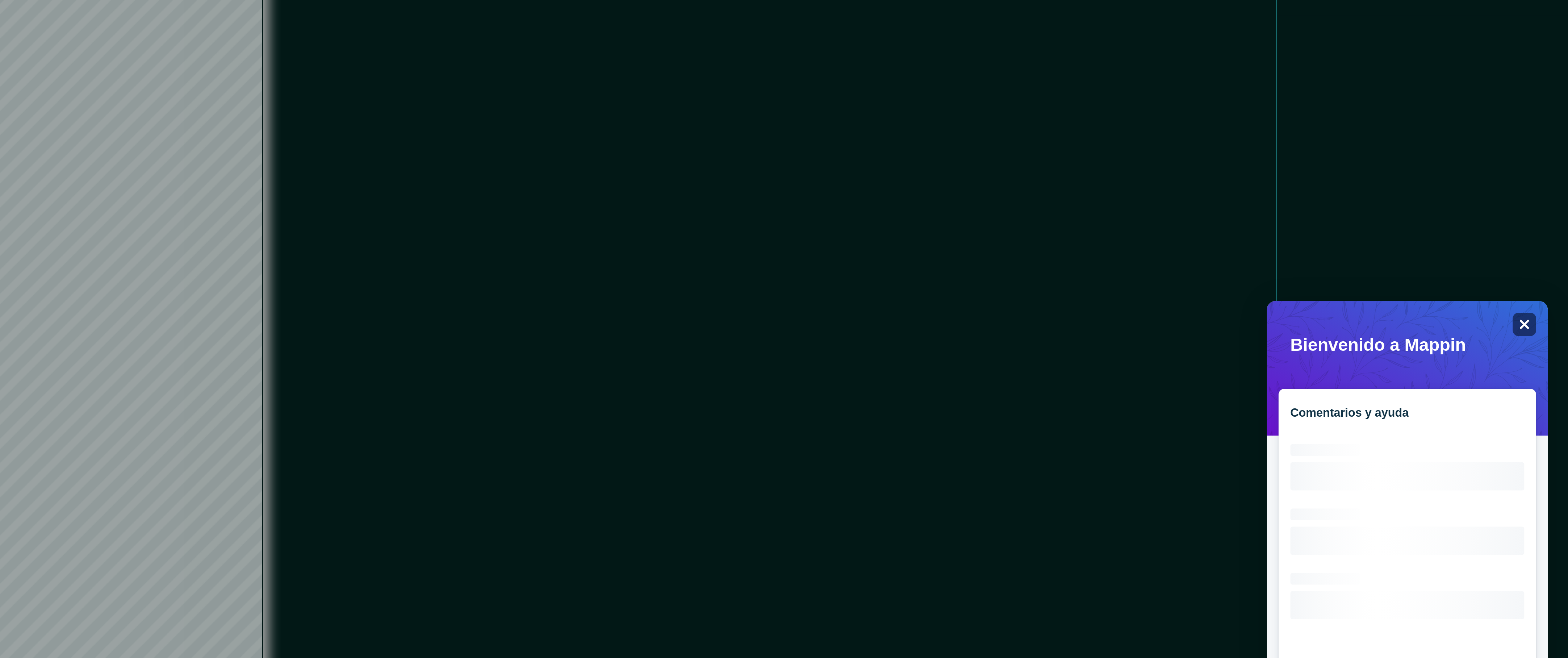 click on "Close" at bounding box center (1394, 312) 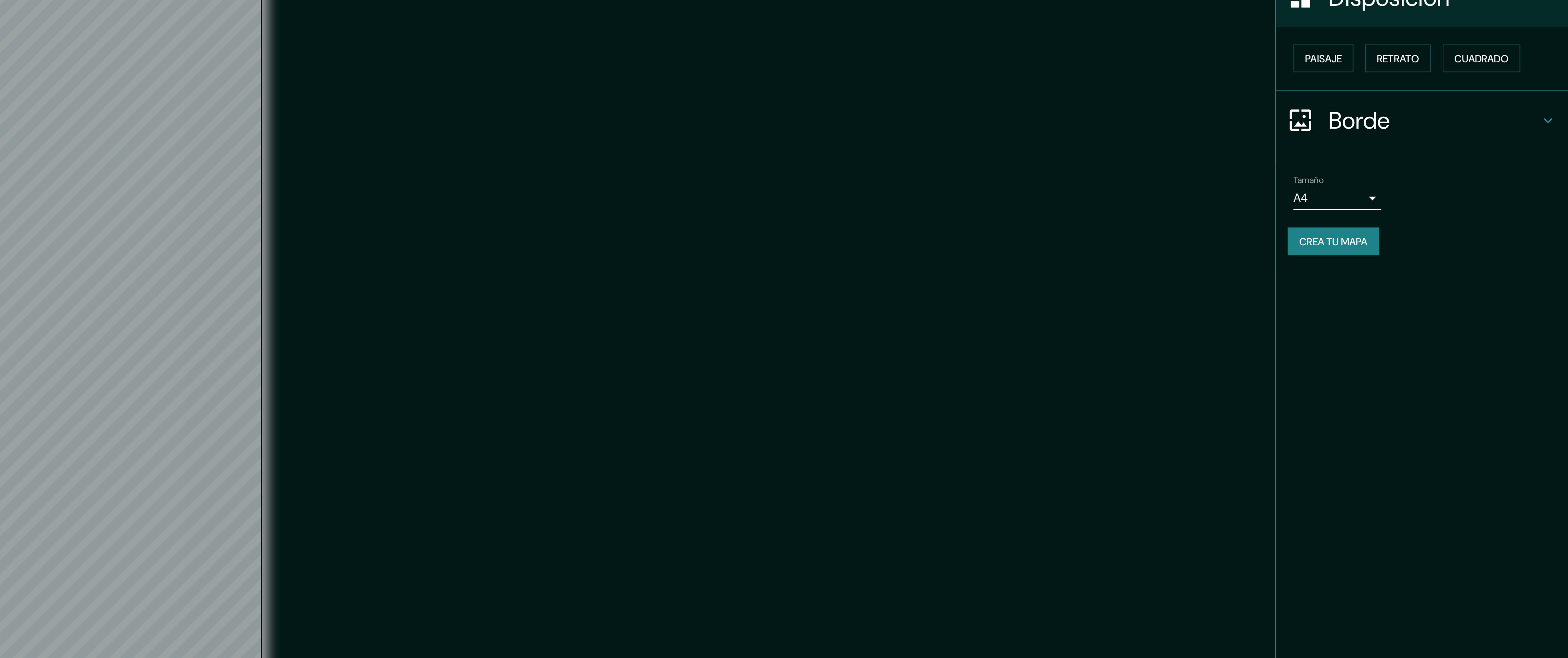scroll, scrollTop: 0, scrollLeft: 0, axis: both 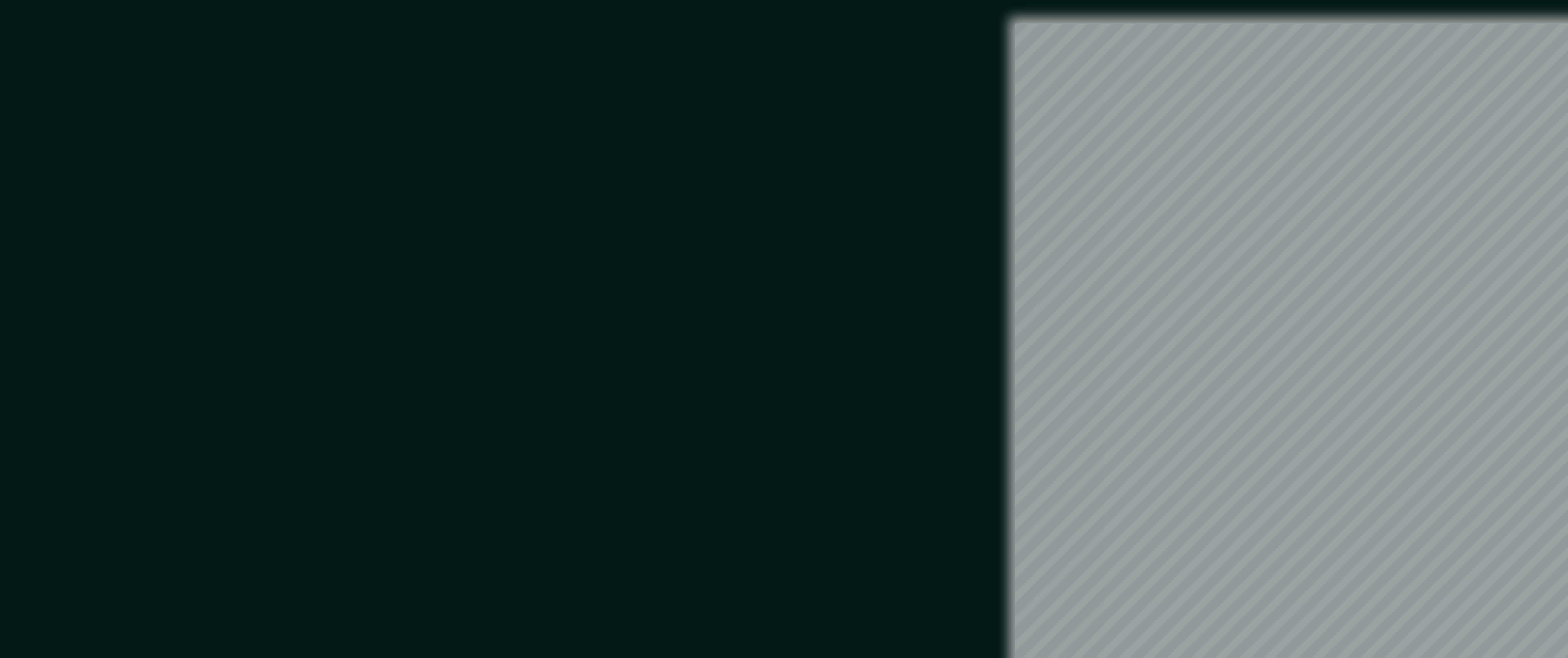 click on "Mappin Ubicación [CITY], Departamento de La Libertad, Perú Patas Estilo Disposición Paisaje Retrato Cuadrado Borde Elige un borde.  Consejo  : puedes opacar las capas del marco para crear efectos geniales. Ninguno Simple Transparente Elegante Tamaño A4 single Crea tu mapa © Mapbox    © OpenStreetMap    Mejorar este mapa Si tiene algún problema, sugerencia o inquietud, envíe un correo electrónico a  help@example.com  .   . . Texto original Valora esta traducción Tu opinión servirá para ayudar a mejorar el Traductor de Google A4 A3 A1 ($2.50)" at bounding box center (784, 329) 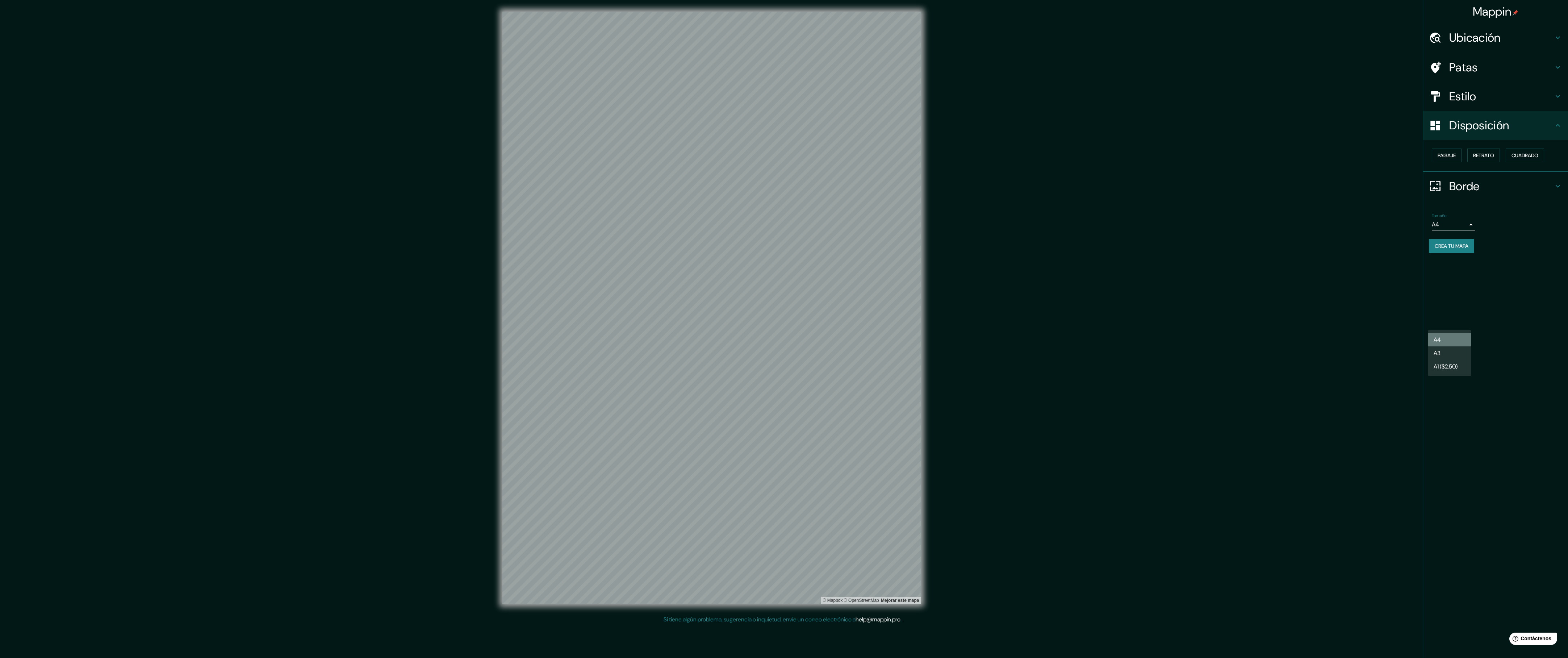 click on "A4" at bounding box center [1450, 340] 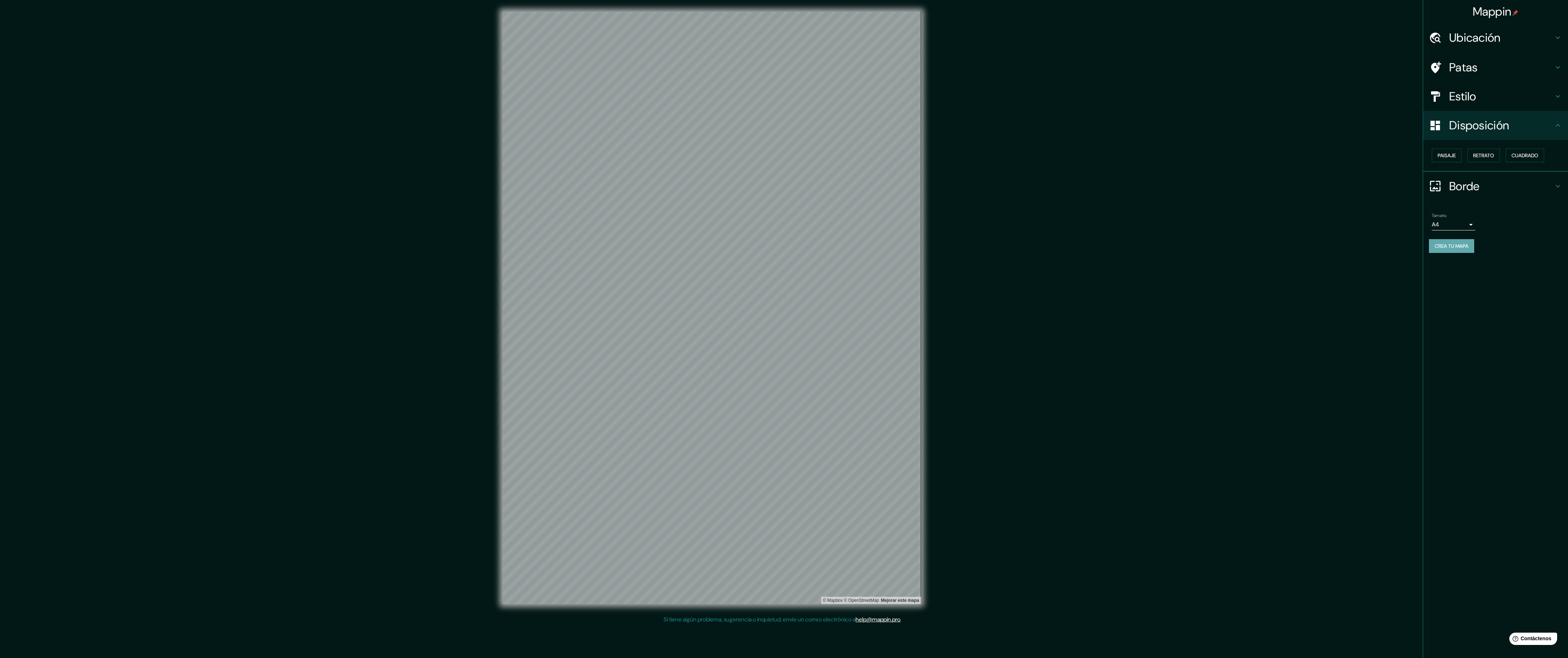 click on "Crea tu mapa" at bounding box center (1451, 246) 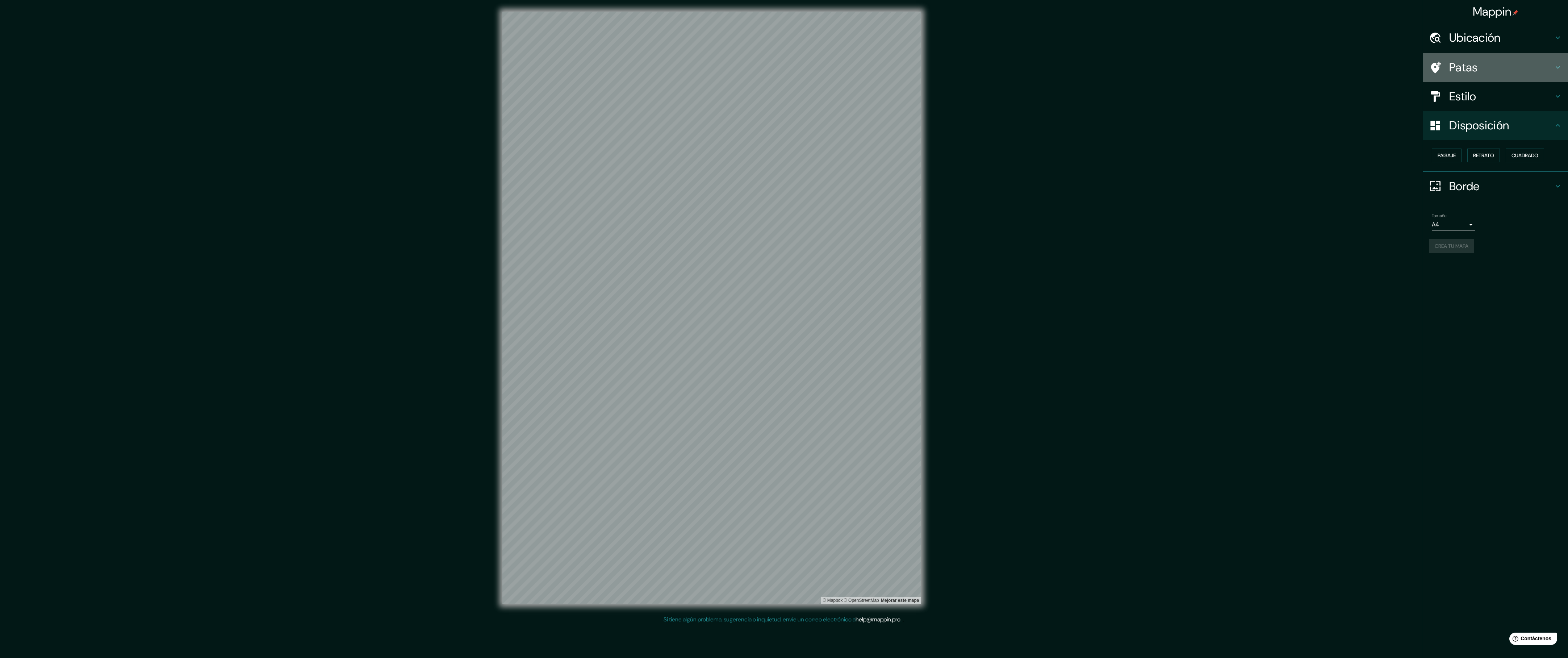 click on "Patas" at bounding box center [1463, 67] 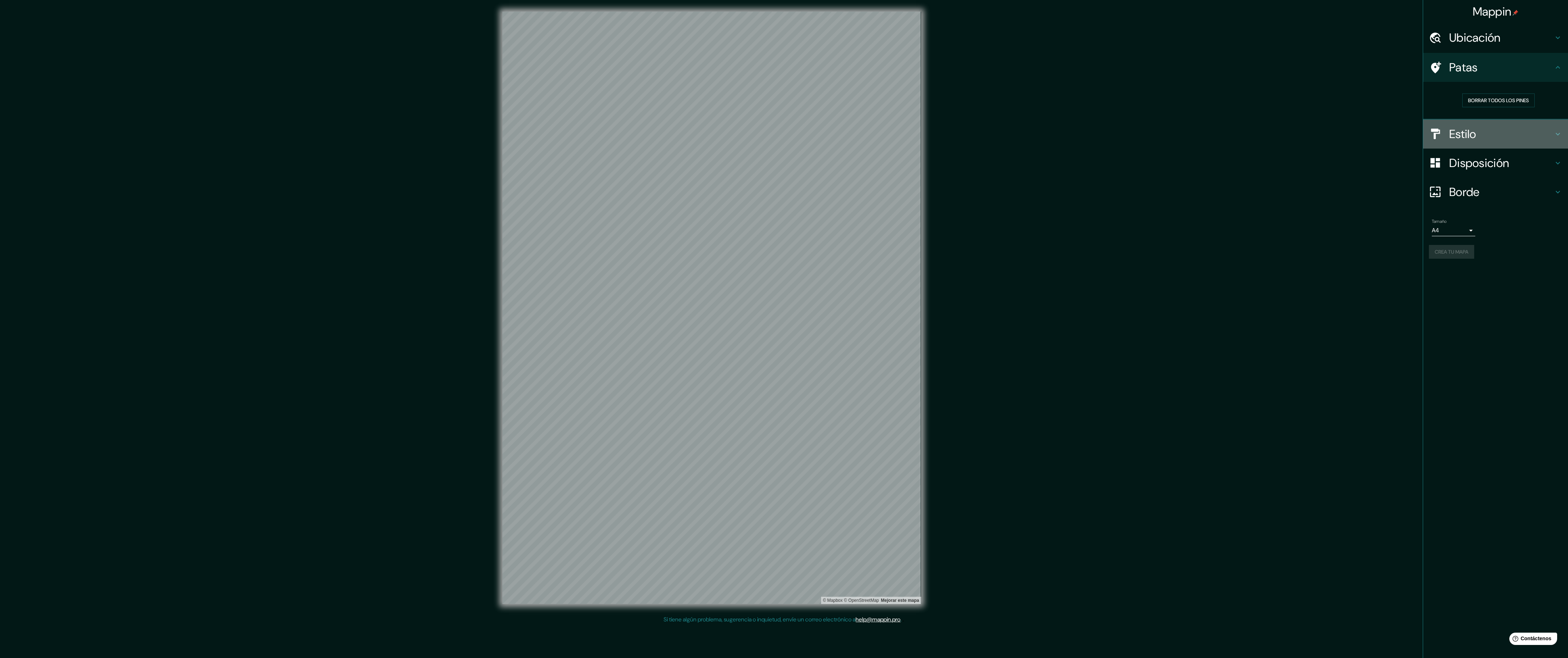 click on "Estilo" at bounding box center [1463, 134] 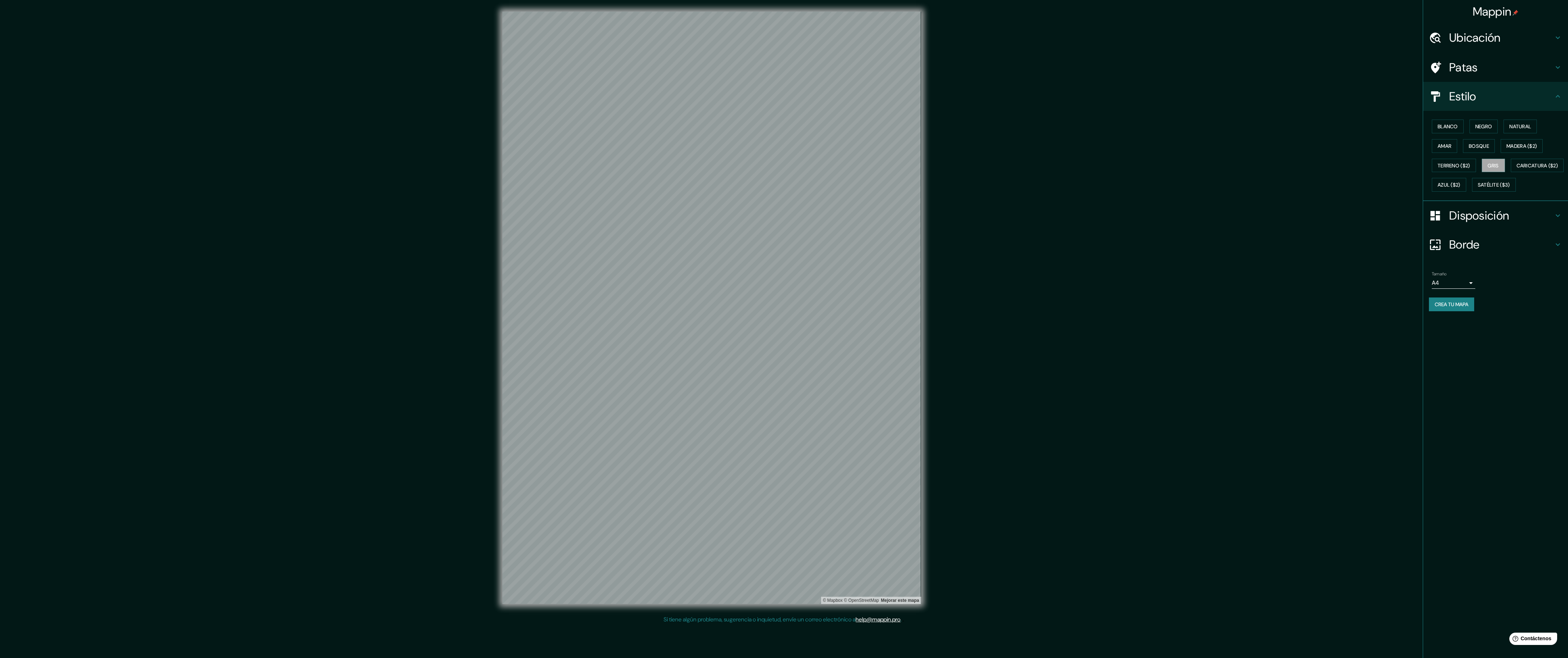 click on "© Mapbox    © OpenStreetMap    Mejorar este mapa" at bounding box center [711, 308] 